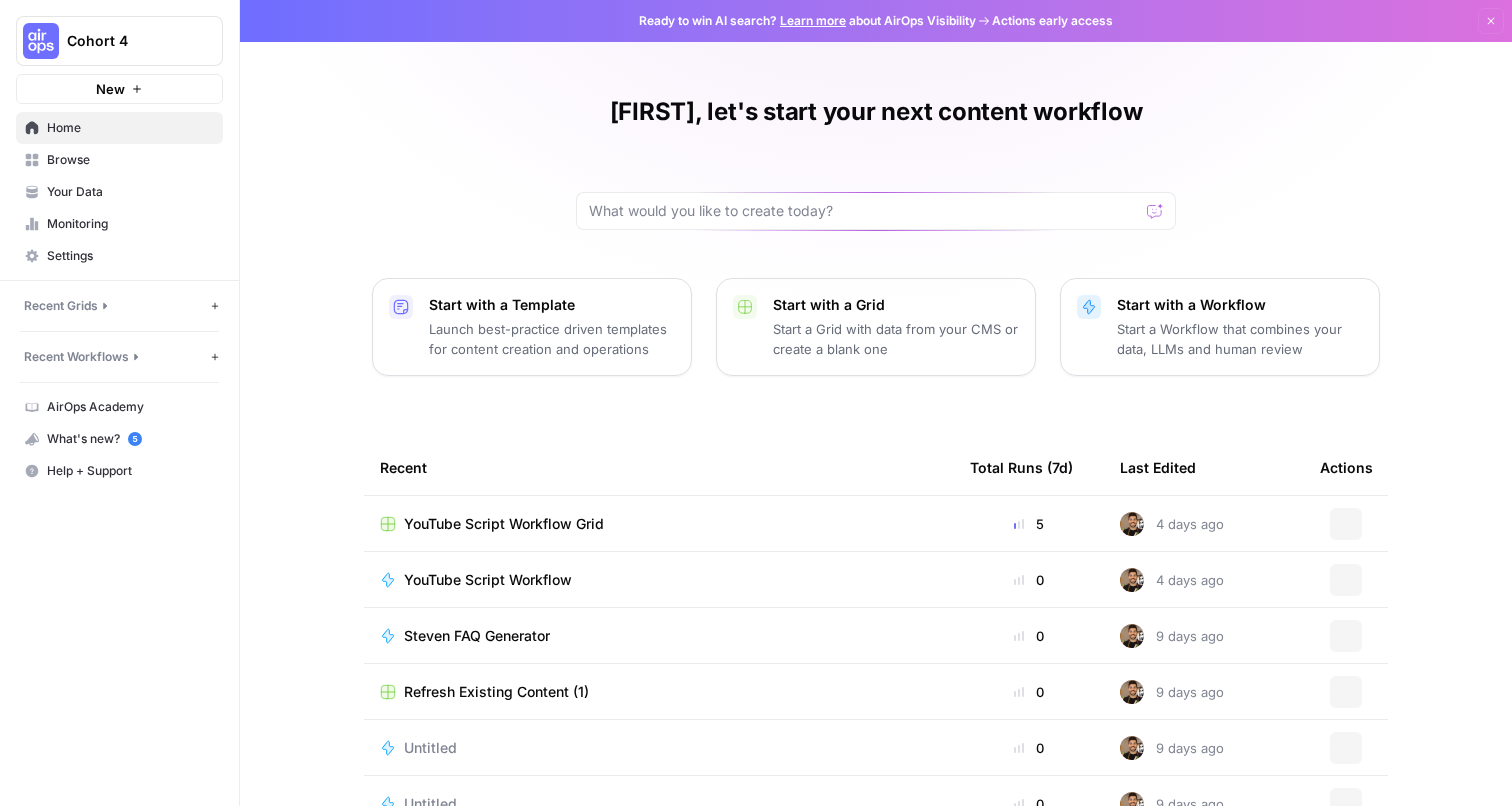 scroll, scrollTop: 0, scrollLeft: 0, axis: both 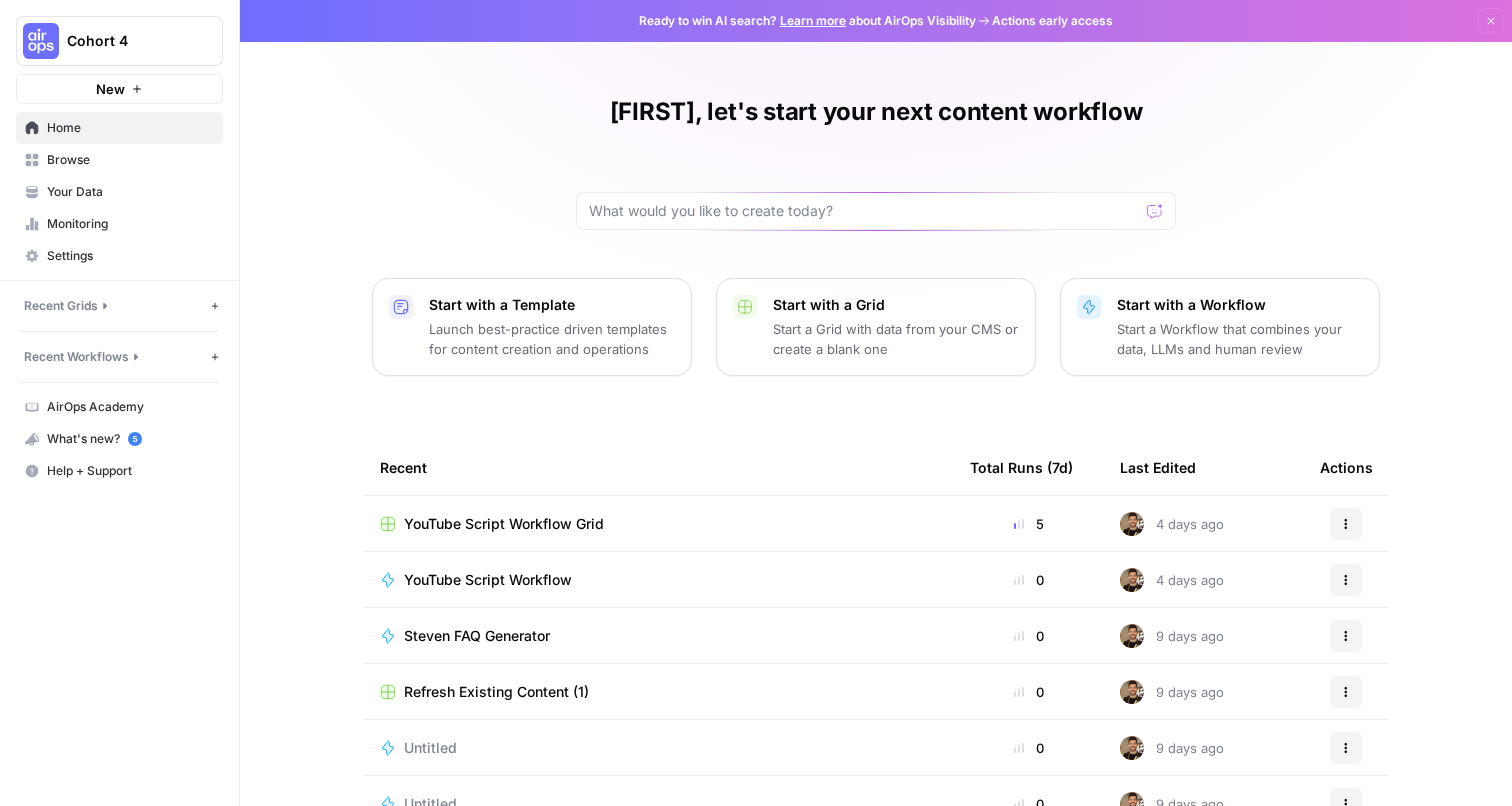 click on "Browse" at bounding box center [130, 160] 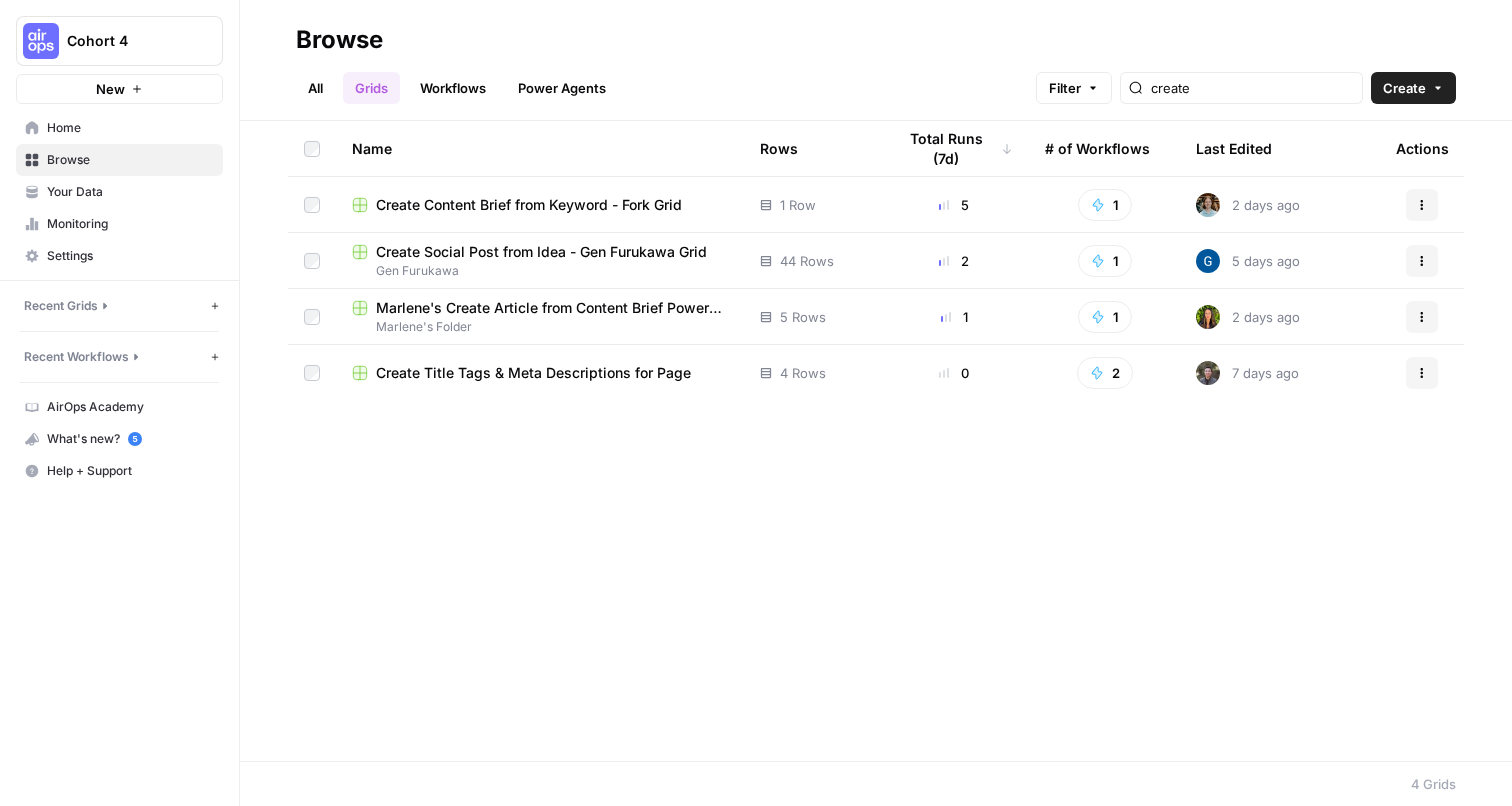 click on "All Grids Workflows Power Agents Filter create Create" at bounding box center (876, 80) 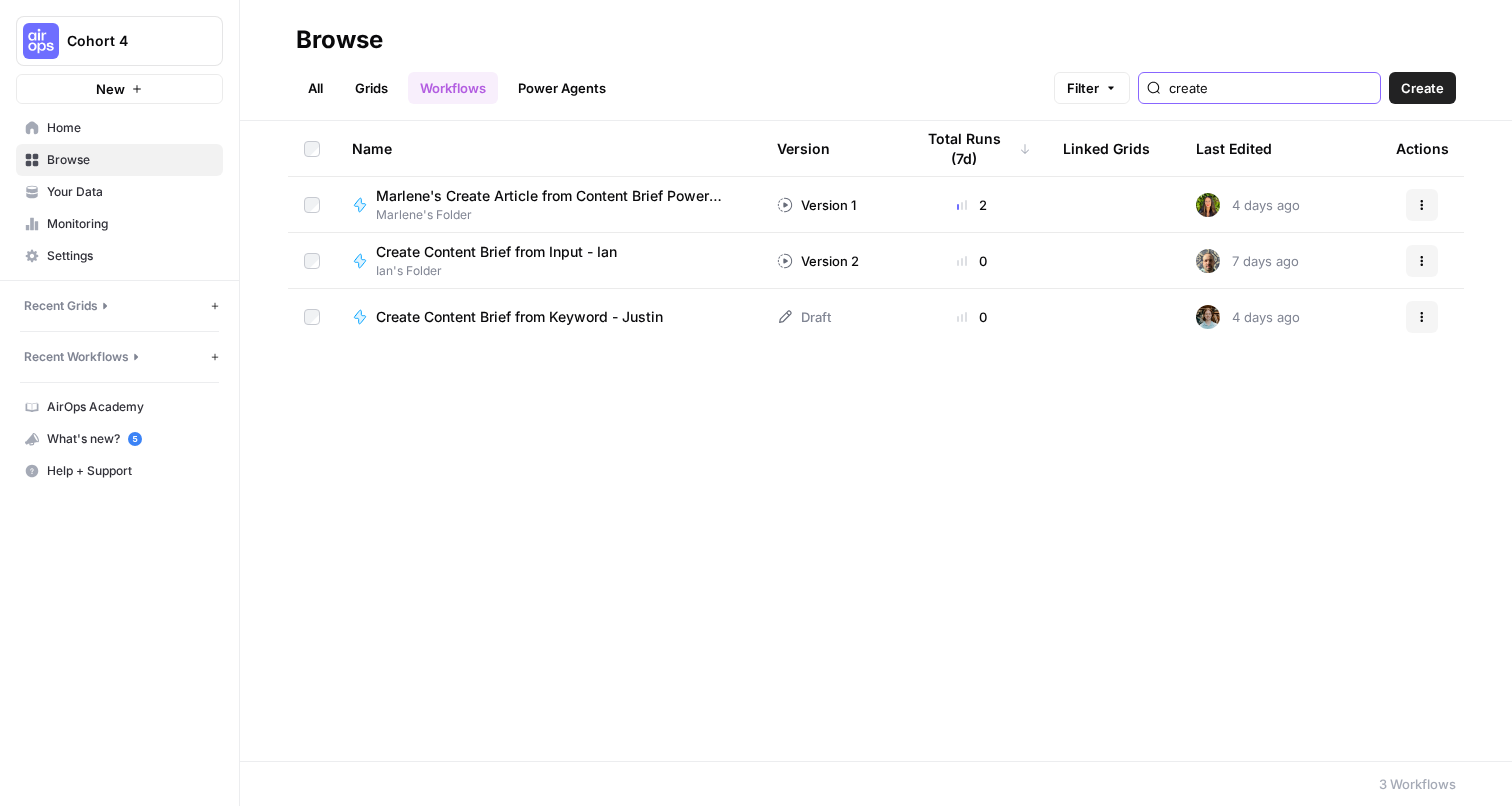 click on "create" at bounding box center [1270, 88] 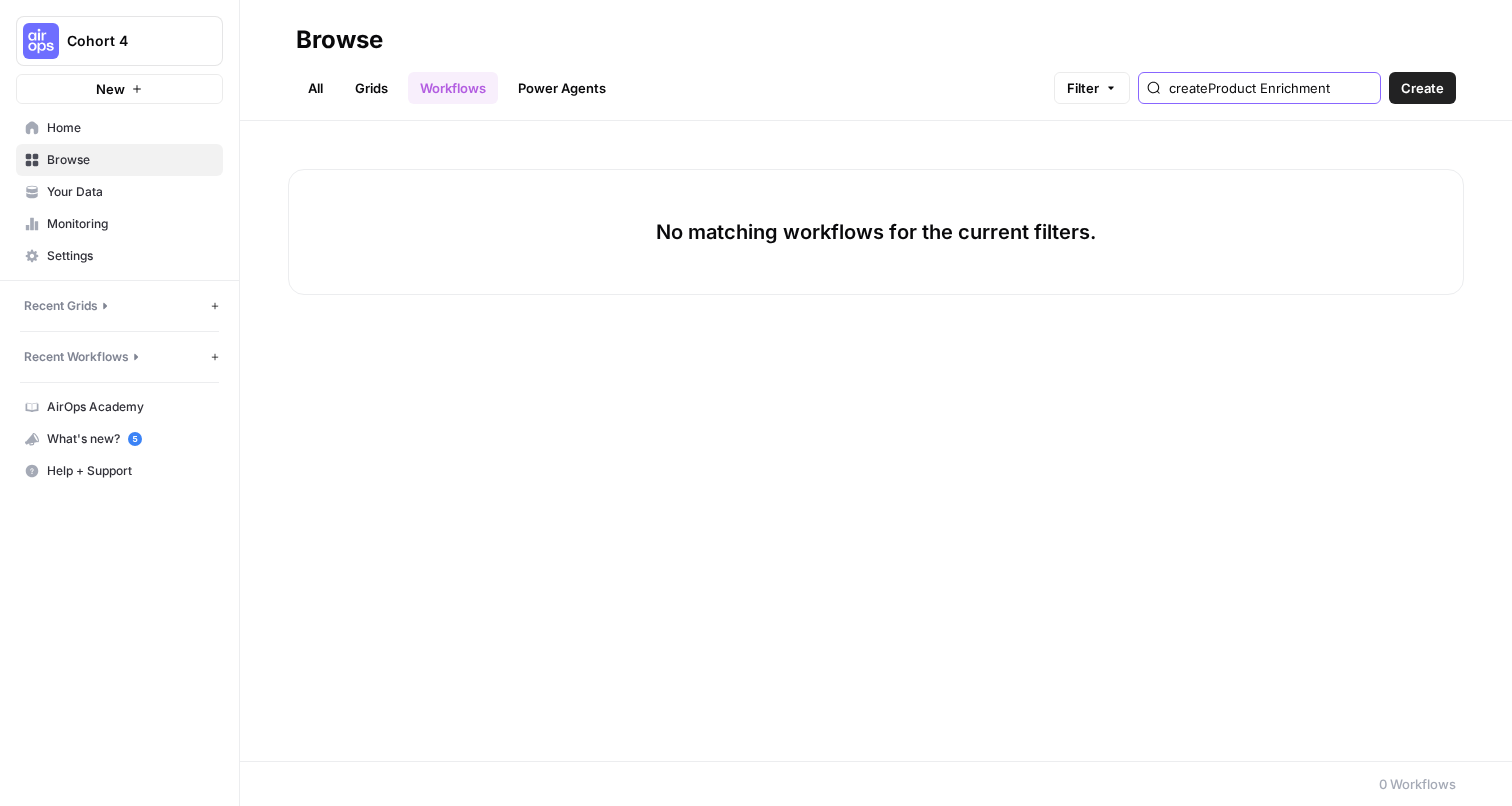 click on "createProduct Enrichment" at bounding box center (1270, 88) 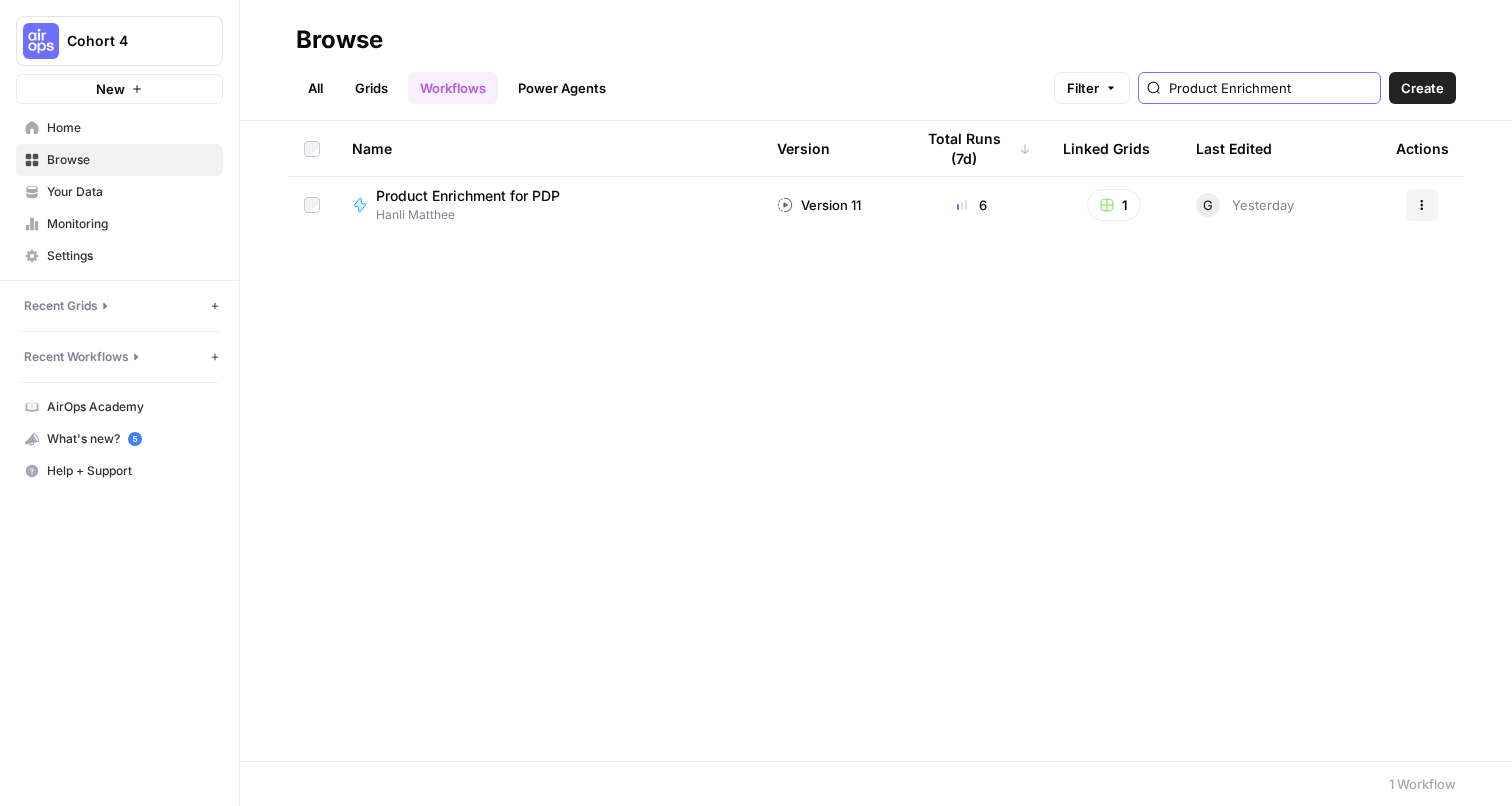 type on "Product Enrichment" 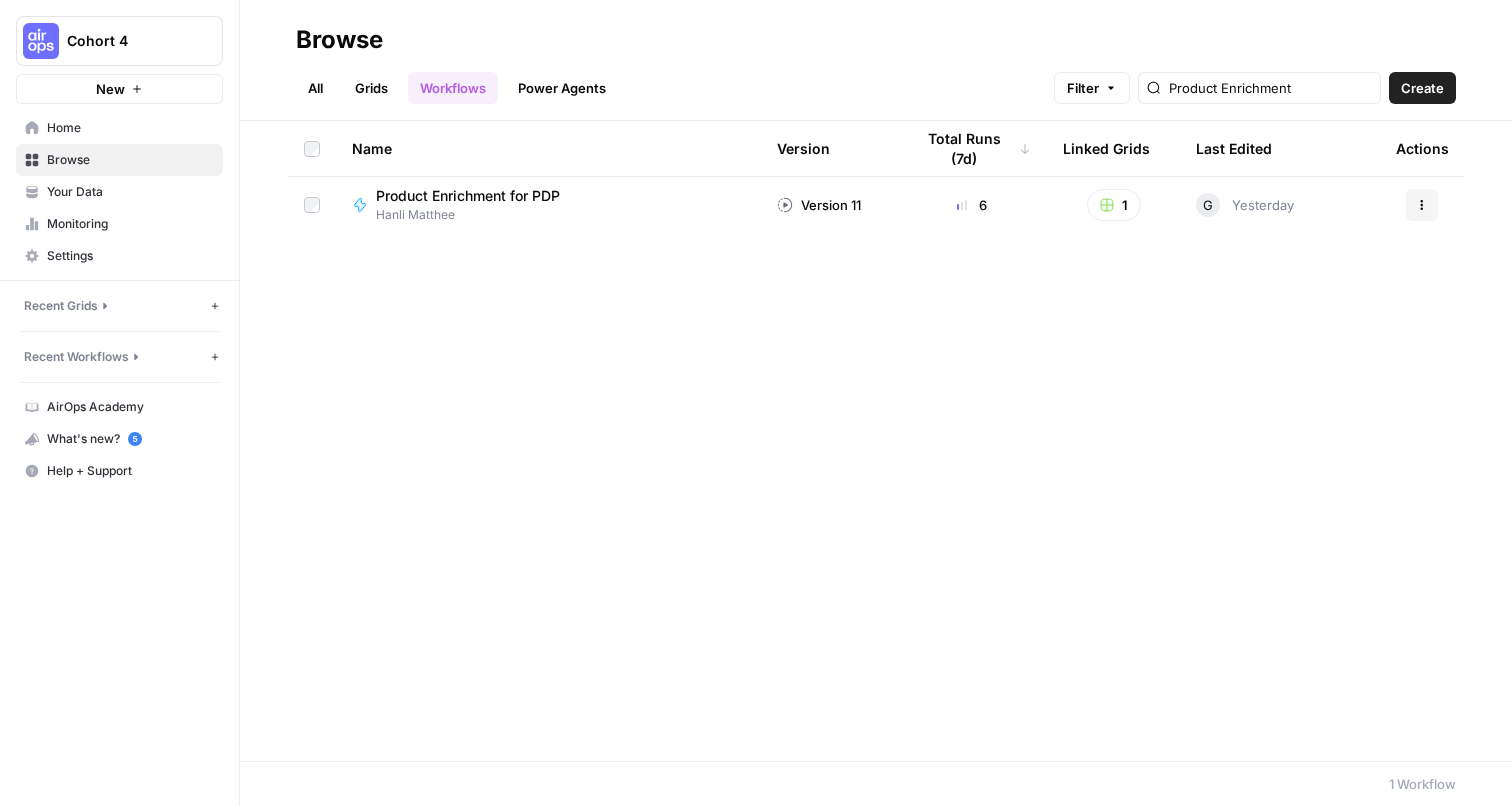 click on "G" at bounding box center [1208, 205] 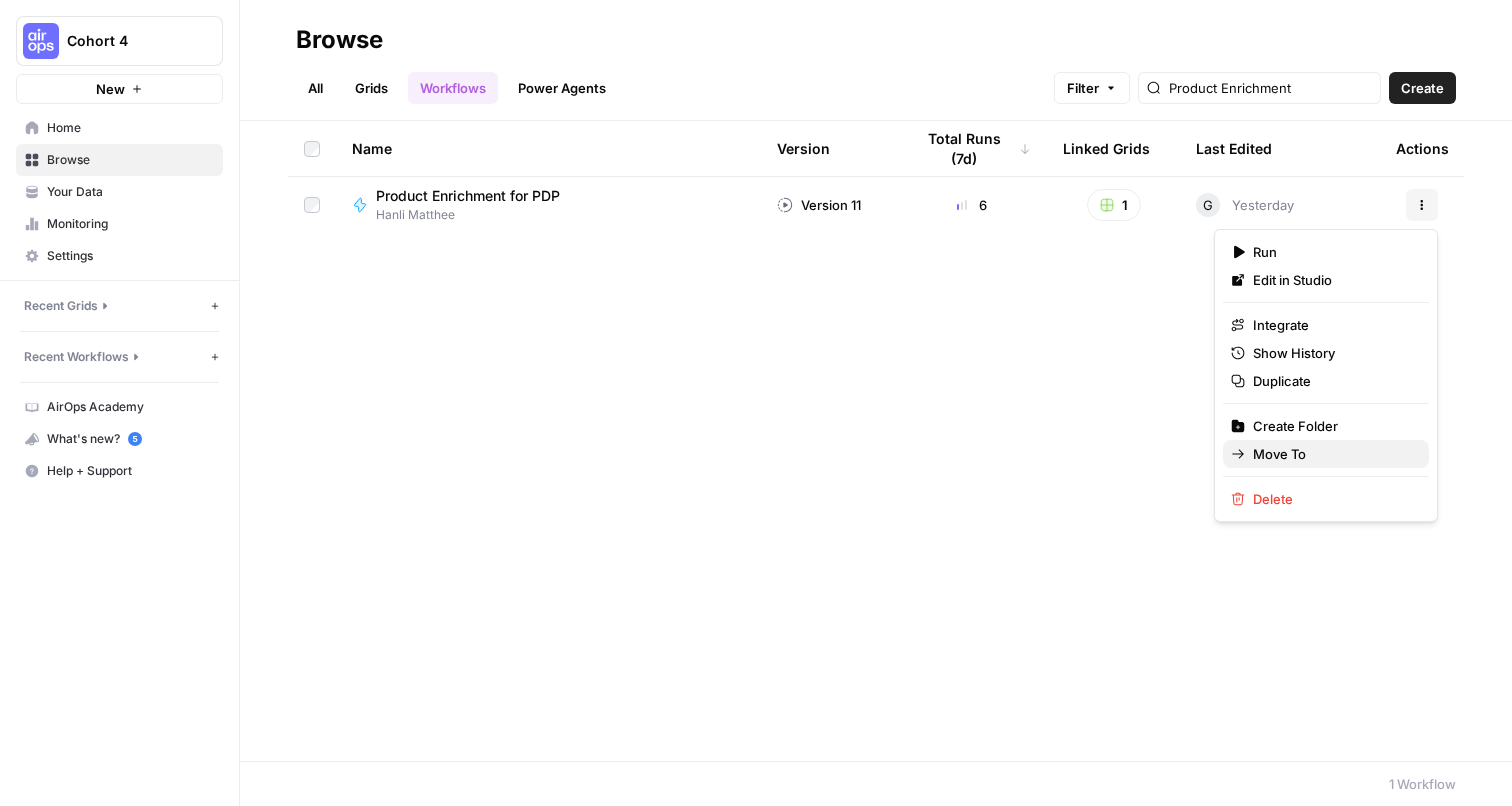 click on "Move To" at bounding box center (1333, 454) 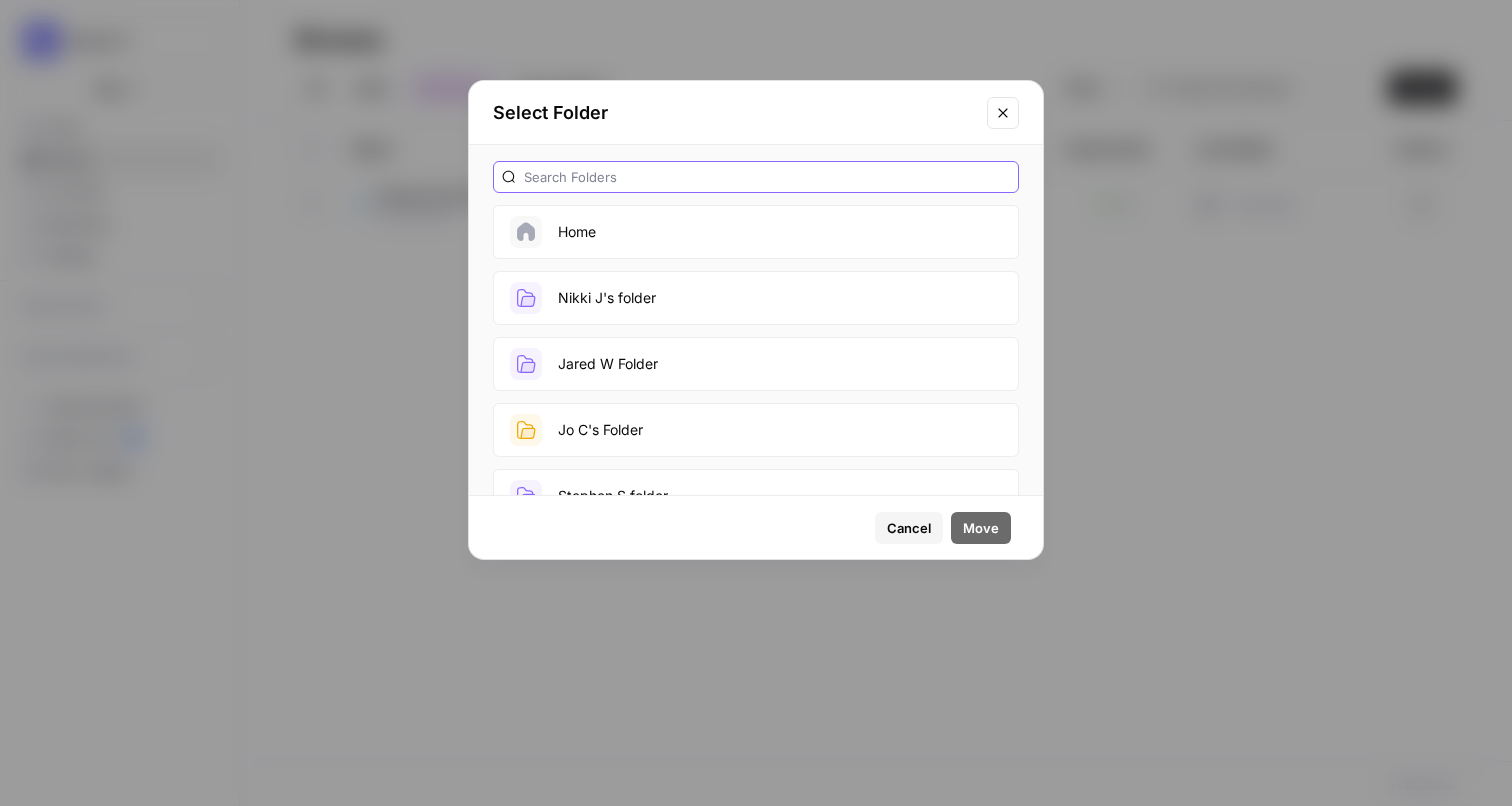 click at bounding box center (767, 177) 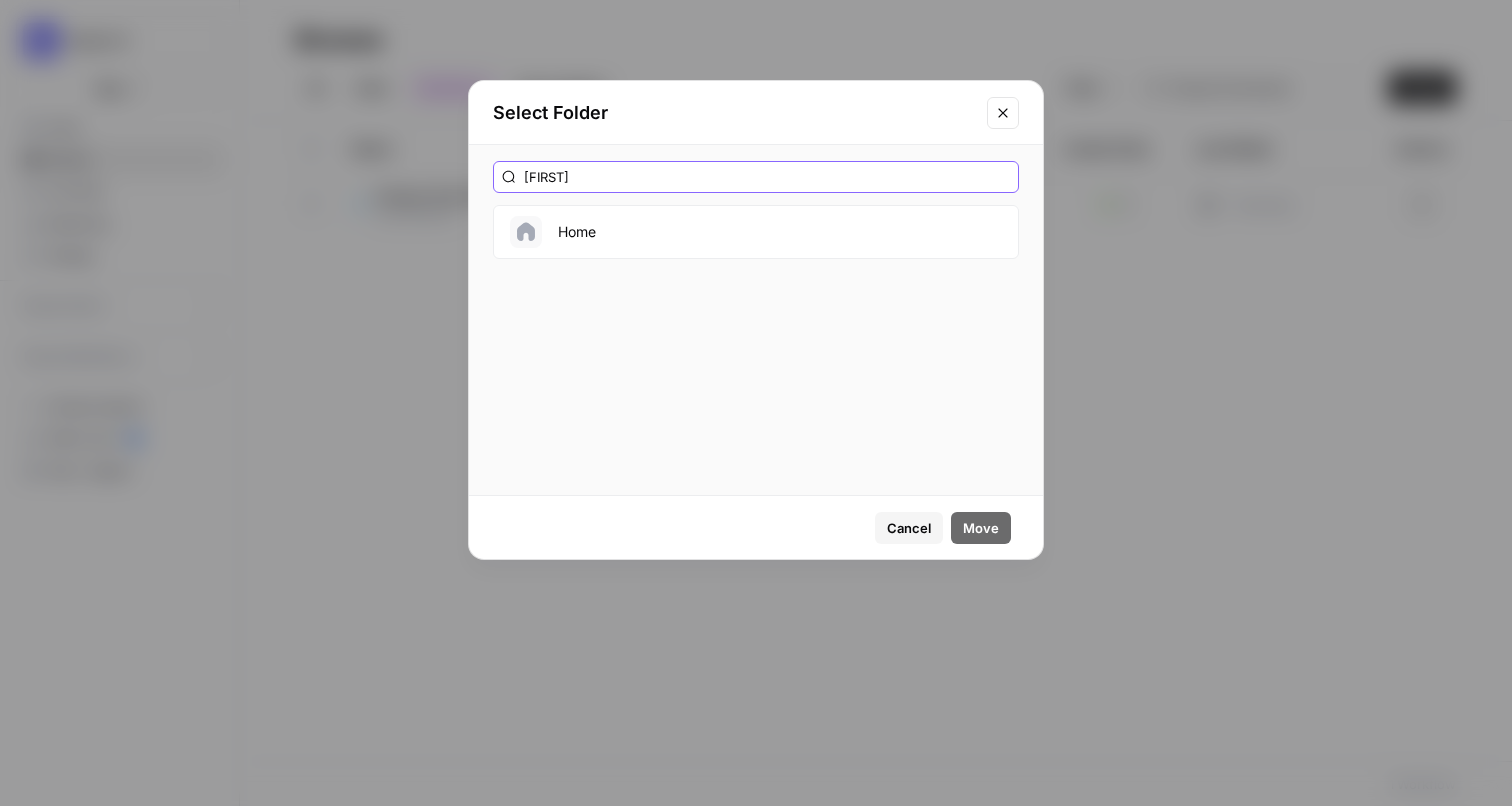 type on "gary" 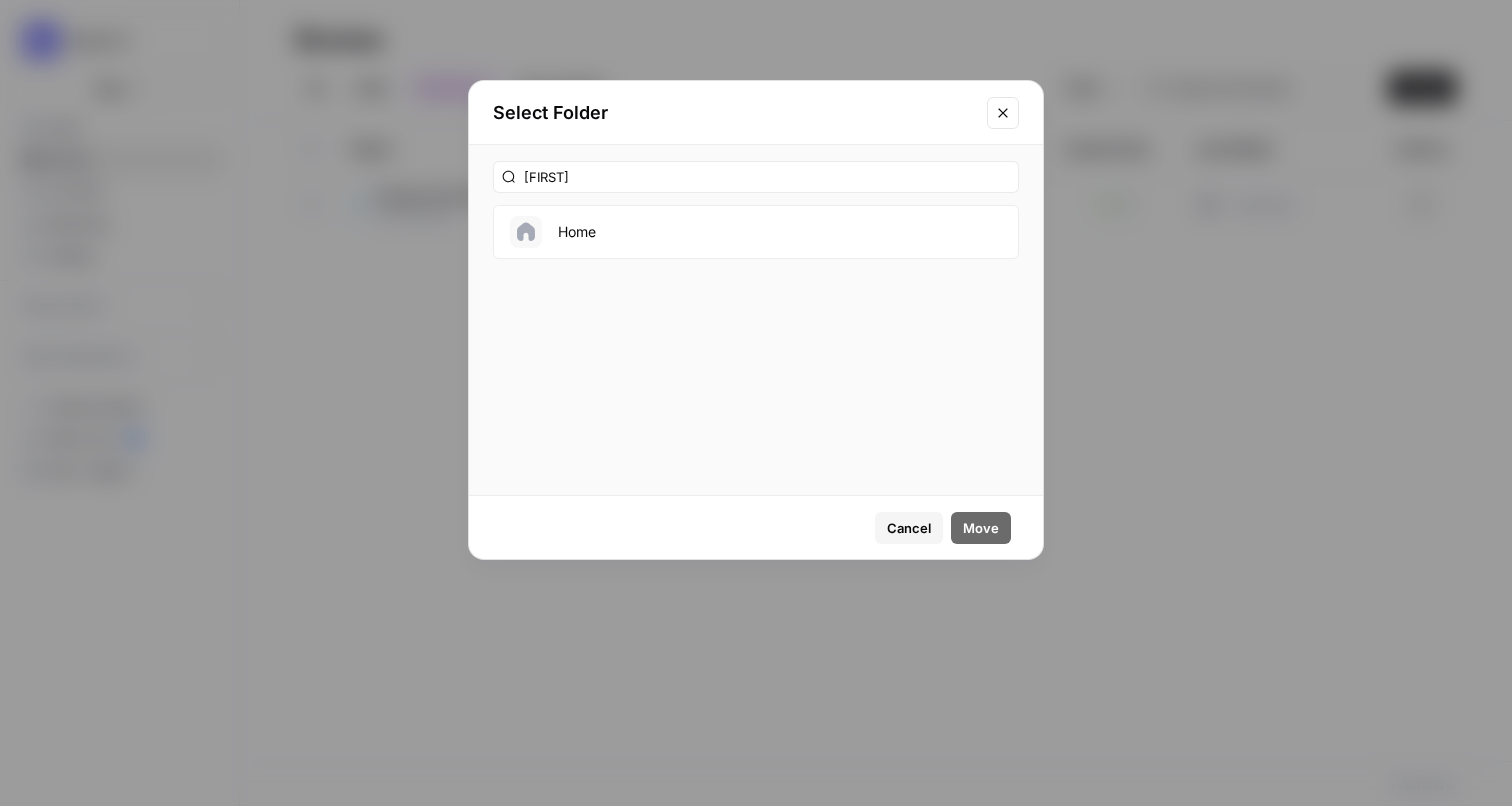 click on "Home" at bounding box center [756, 232] 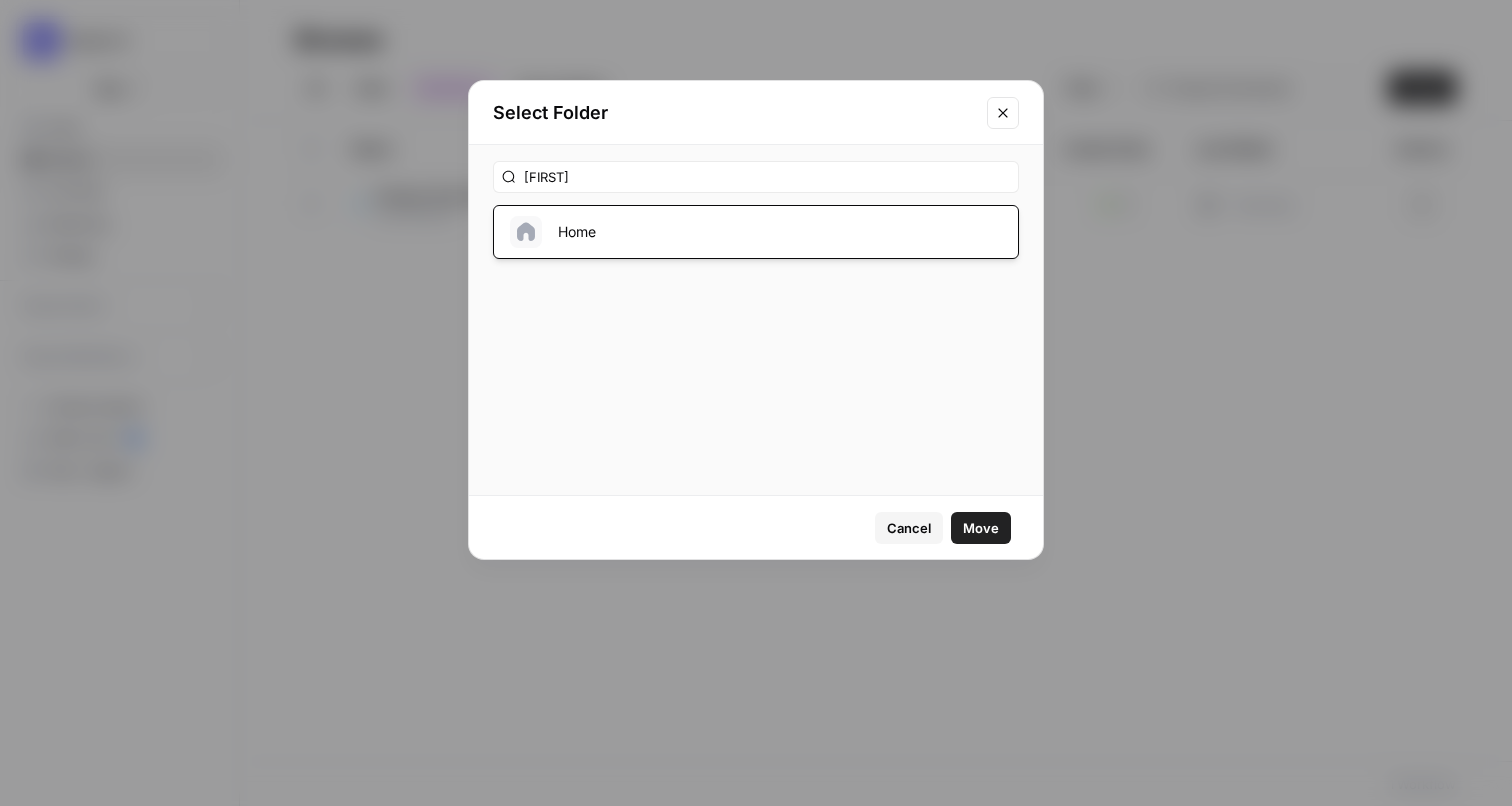 click on "Cancel" at bounding box center (909, 528) 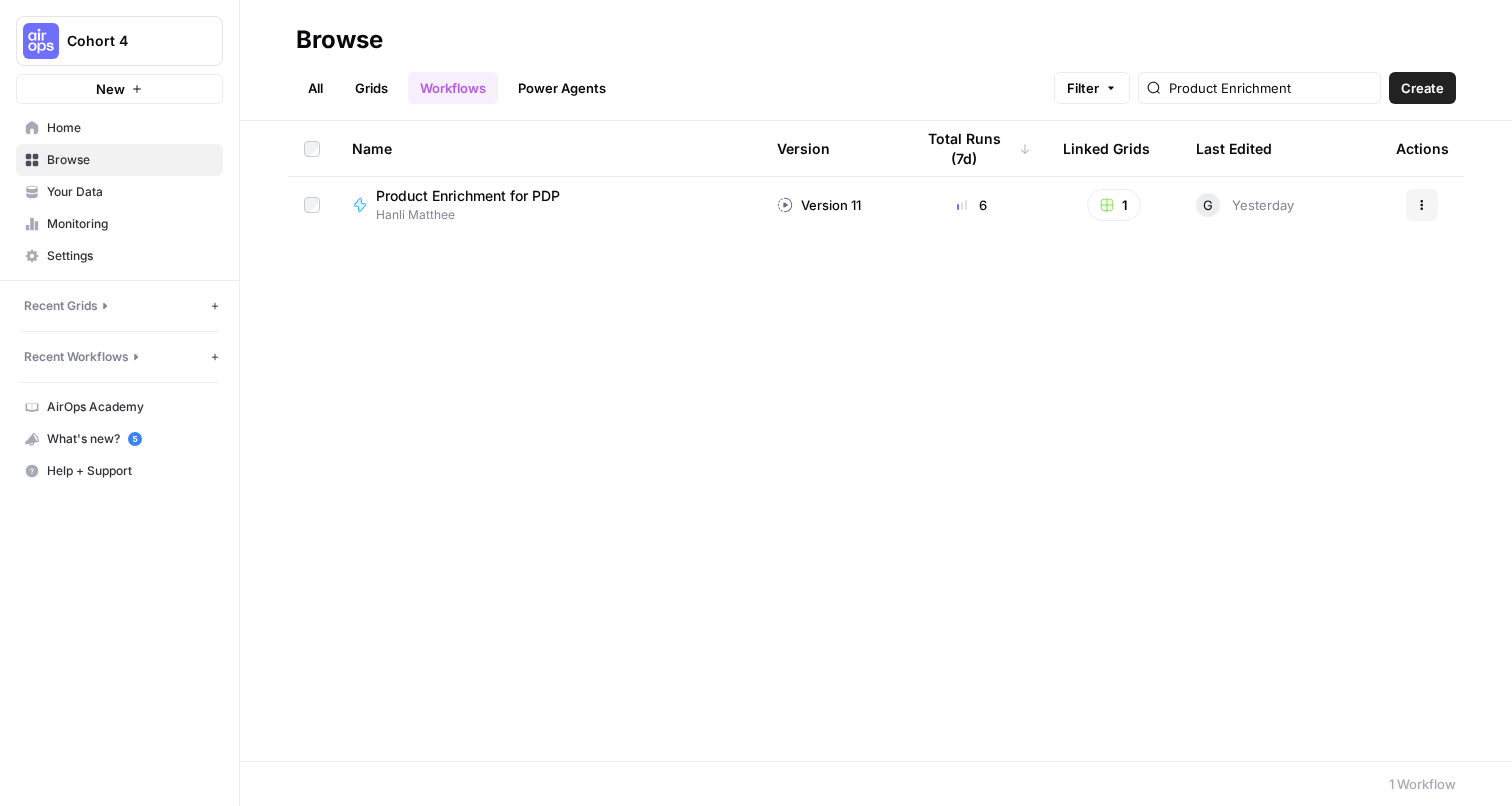 click on "Product Enrichment for PDP Hanli Matthee" at bounding box center [548, 205] 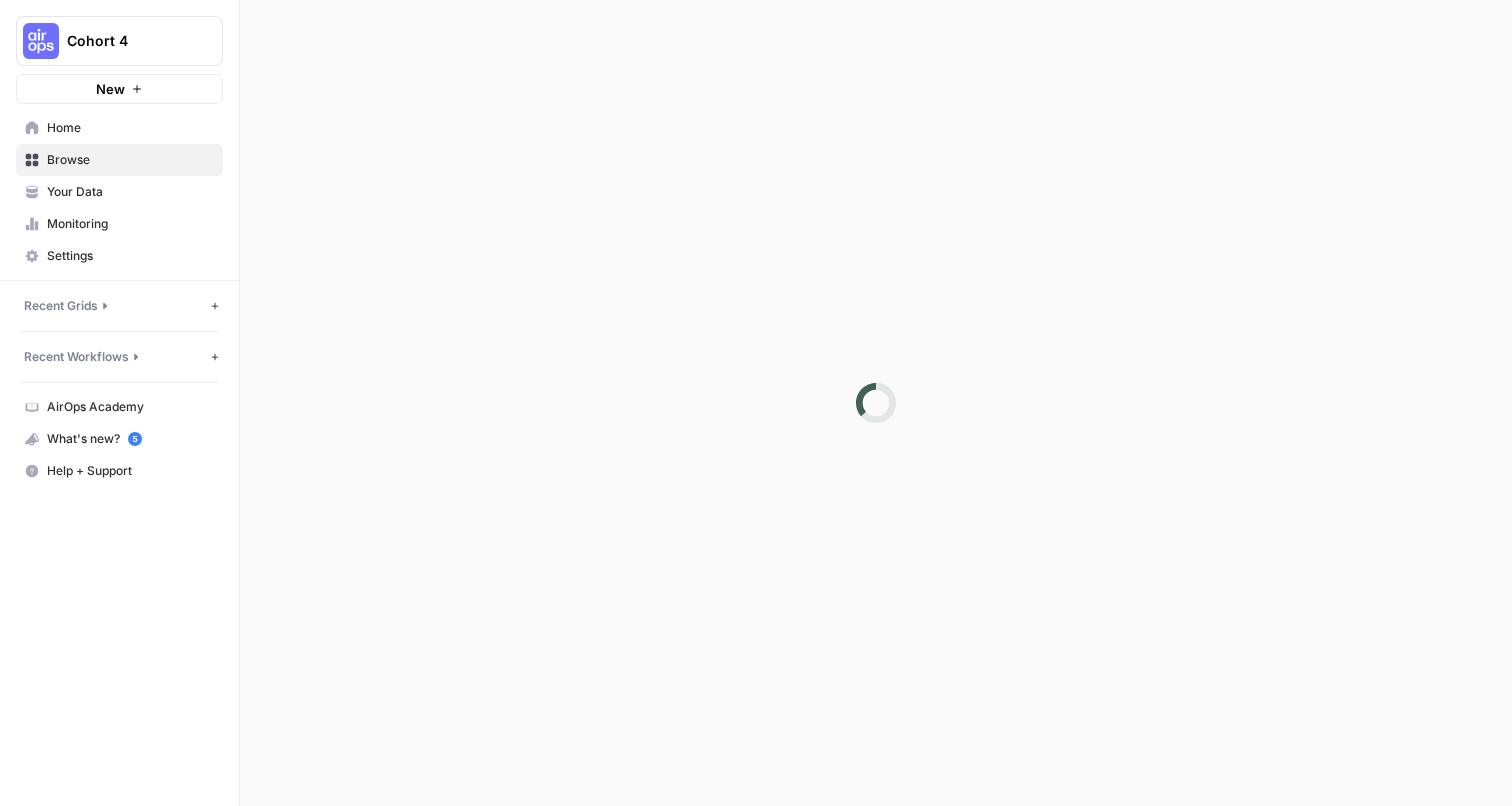 scroll, scrollTop: 2, scrollLeft: 0, axis: vertical 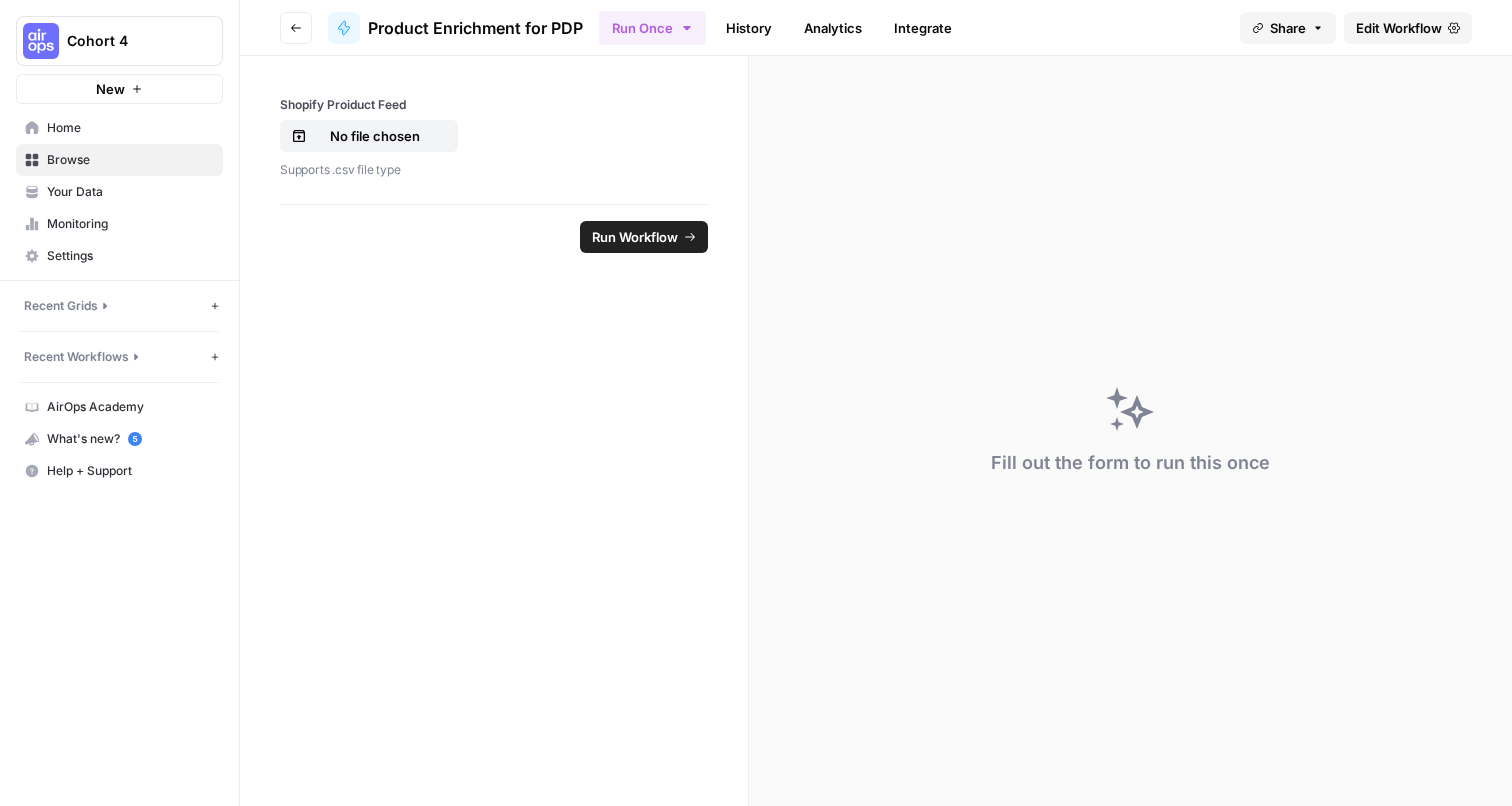click on "Edit Workflow" at bounding box center [1399, 28] 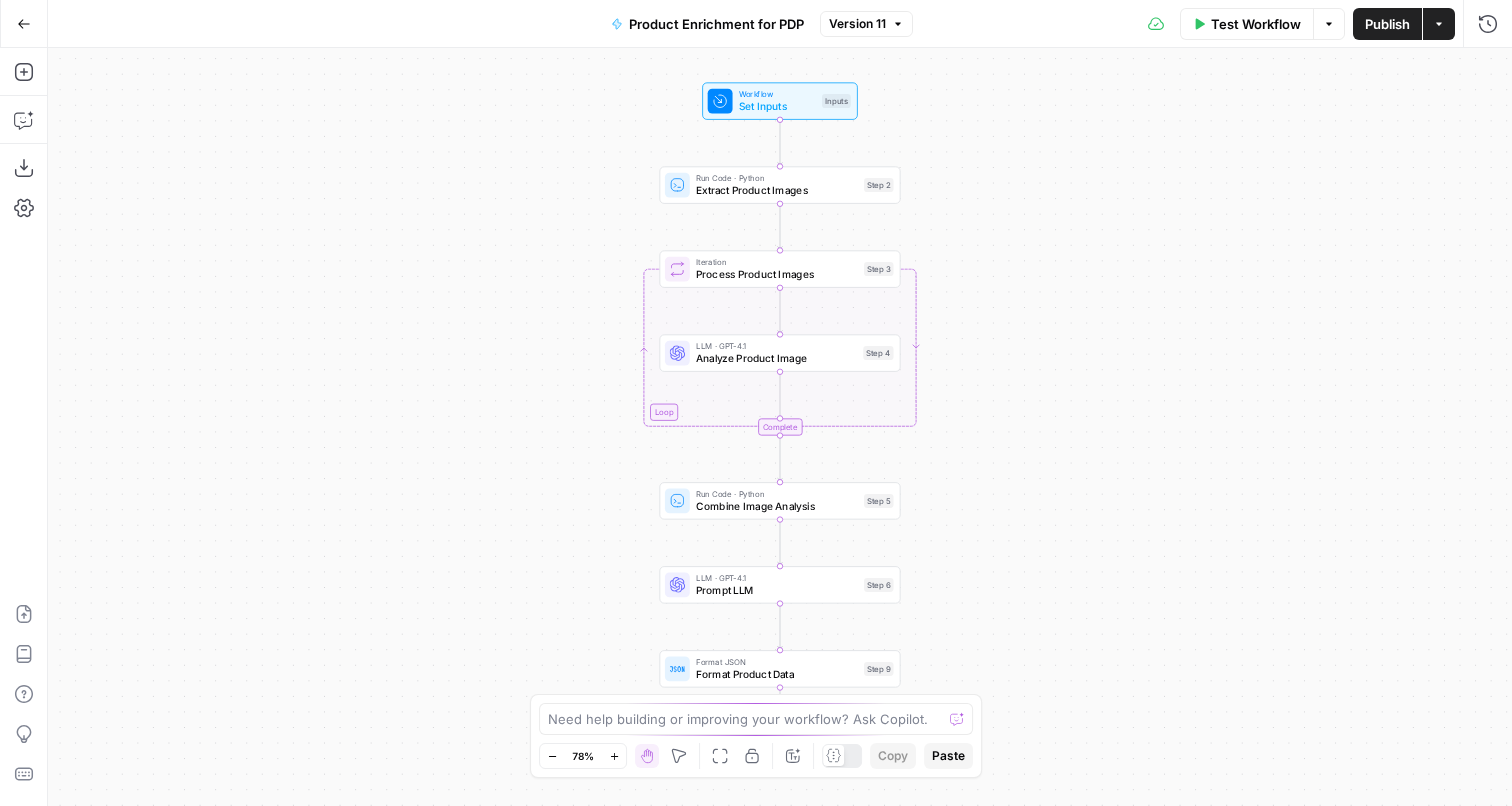 click on "Version 11" at bounding box center [857, 24] 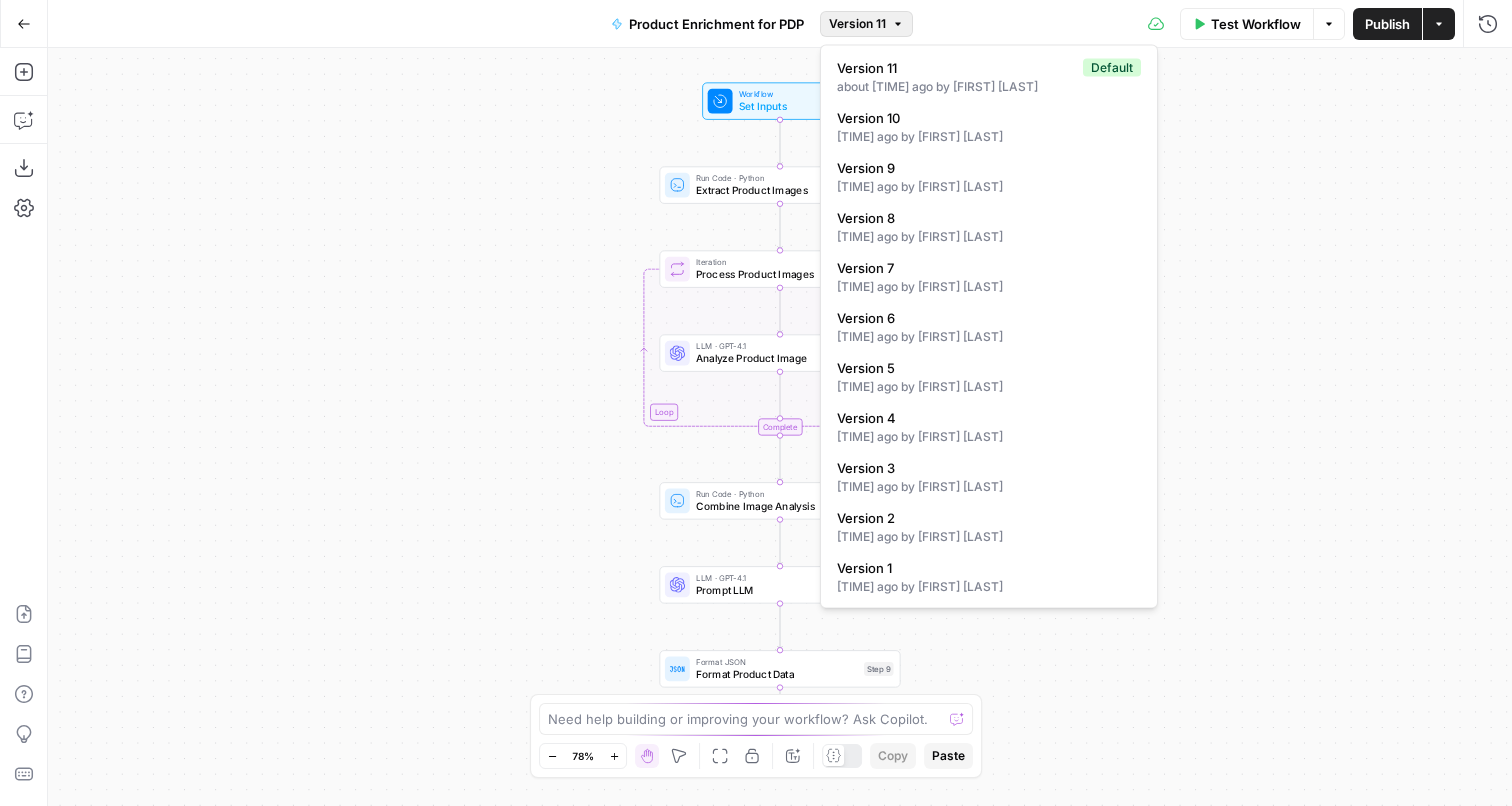 click on "Product Enrichment for PDP" at bounding box center [716, 24] 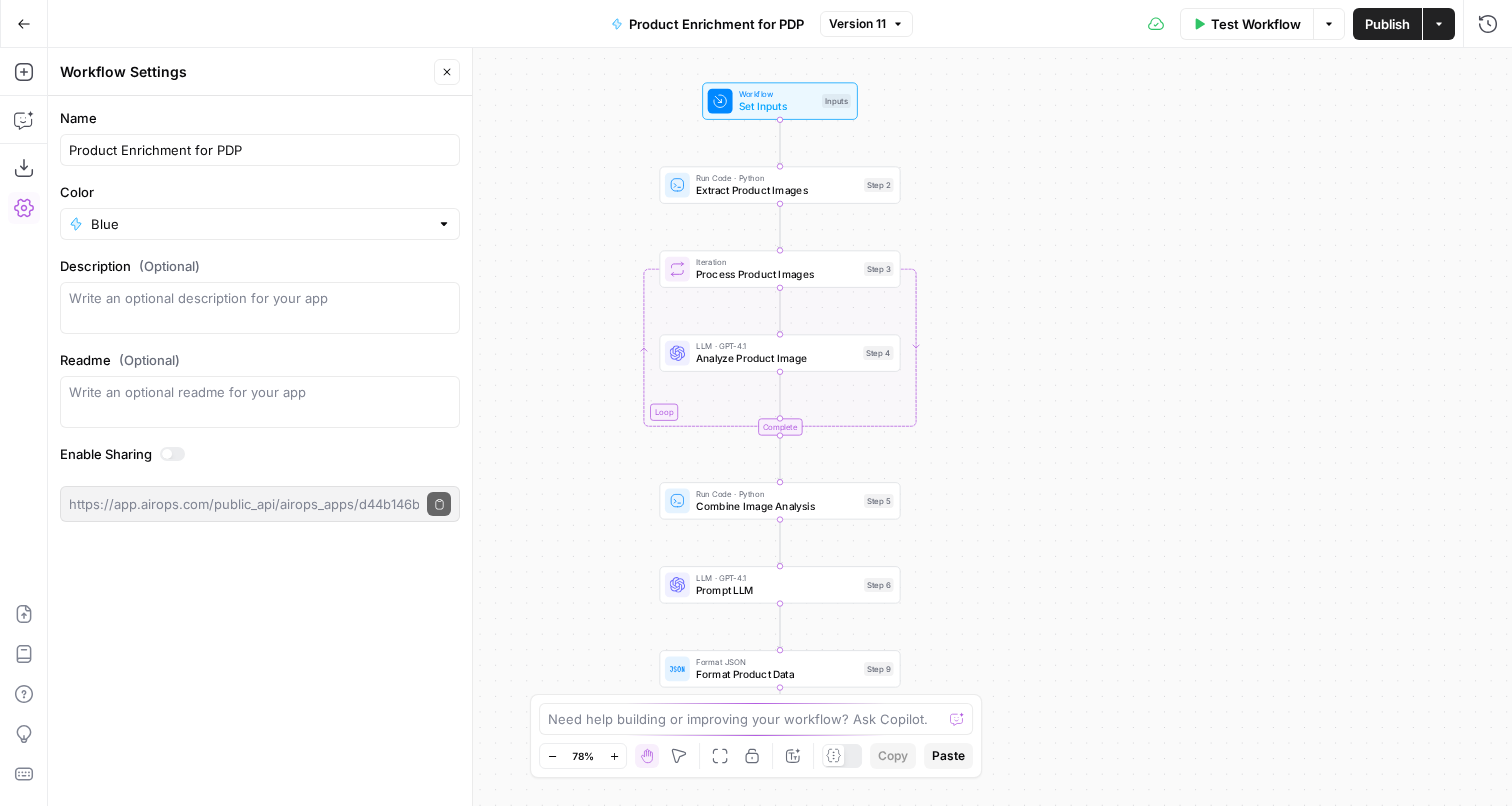 click on "Product Enrichment for PDP" at bounding box center [260, 150] 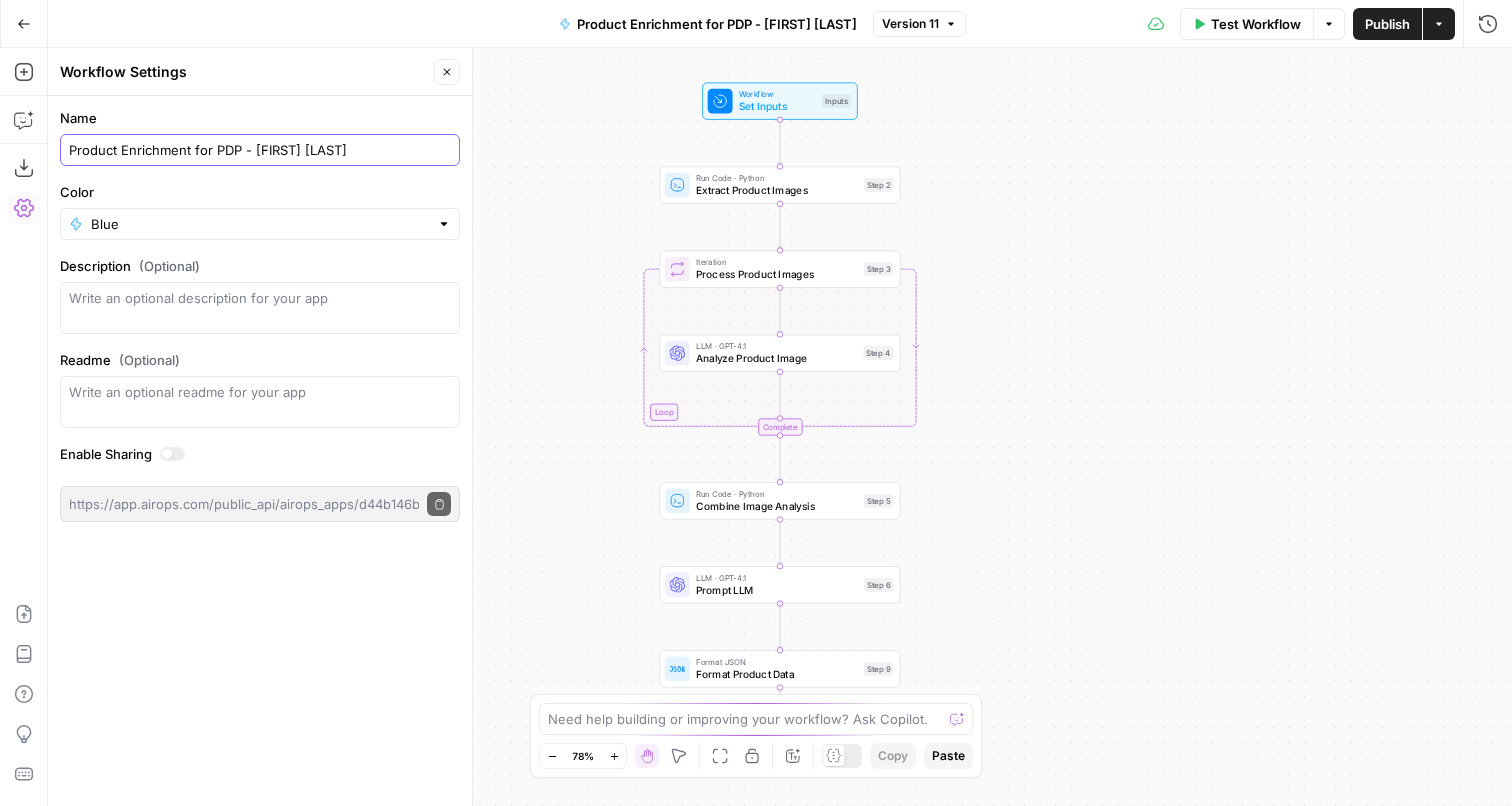 type on "Product Enrichment for PDP - [FIRST] [LAST]" 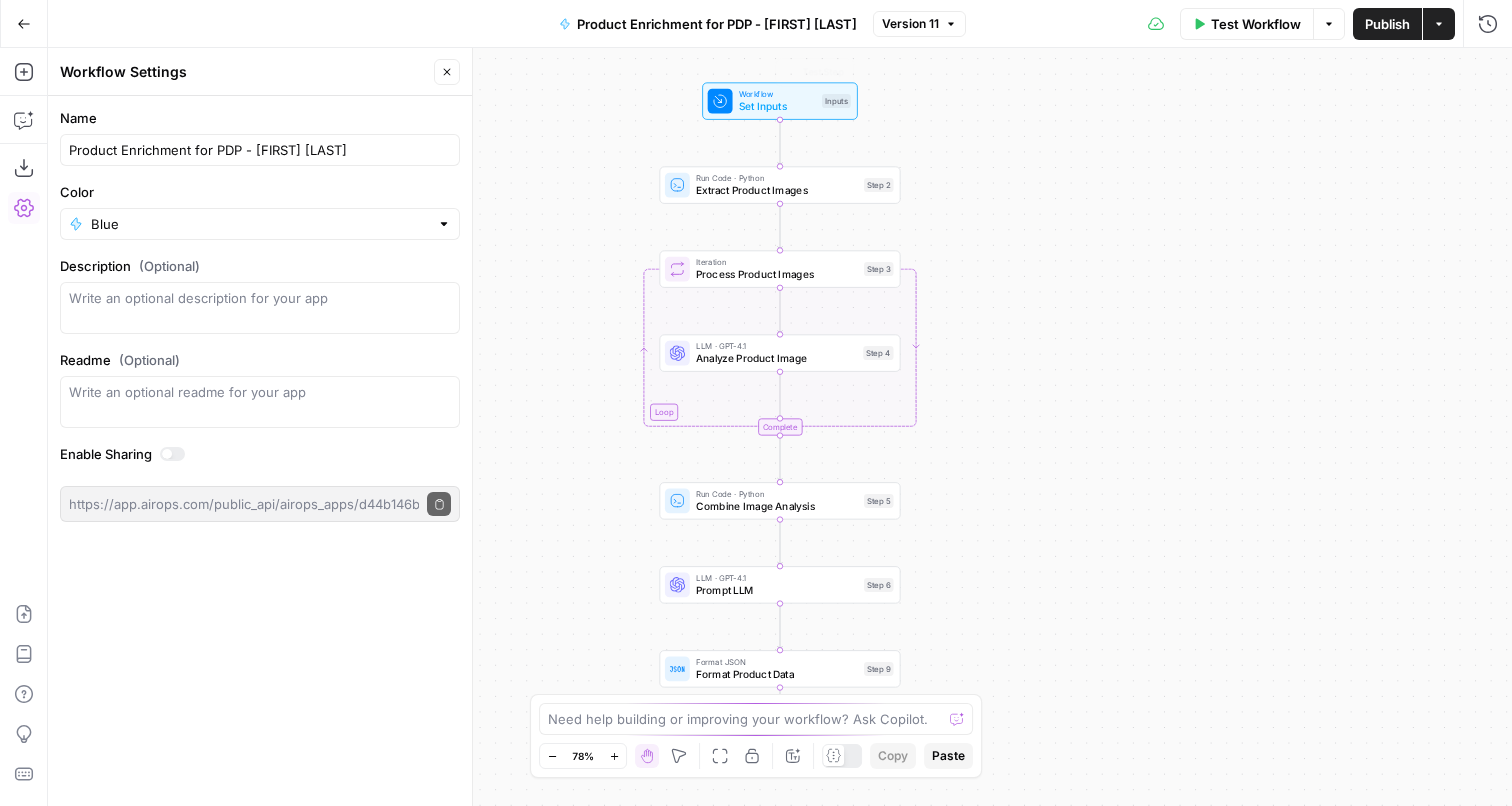click on "Workflow Set Inputs Inputs Test Step Run Code · Python Extract Product Images Step 2 Loop Iteration Process Product Images Step 3 LLM · GPT-4.1 Analyze Product Image Step 4 Complete Run Code · Python Combine Image Analysis Step 5 LLM · GPT-4.1 Prompt LLM Step 6 Format JSON Format Product Data Step 9 End Output" at bounding box center (780, 427) 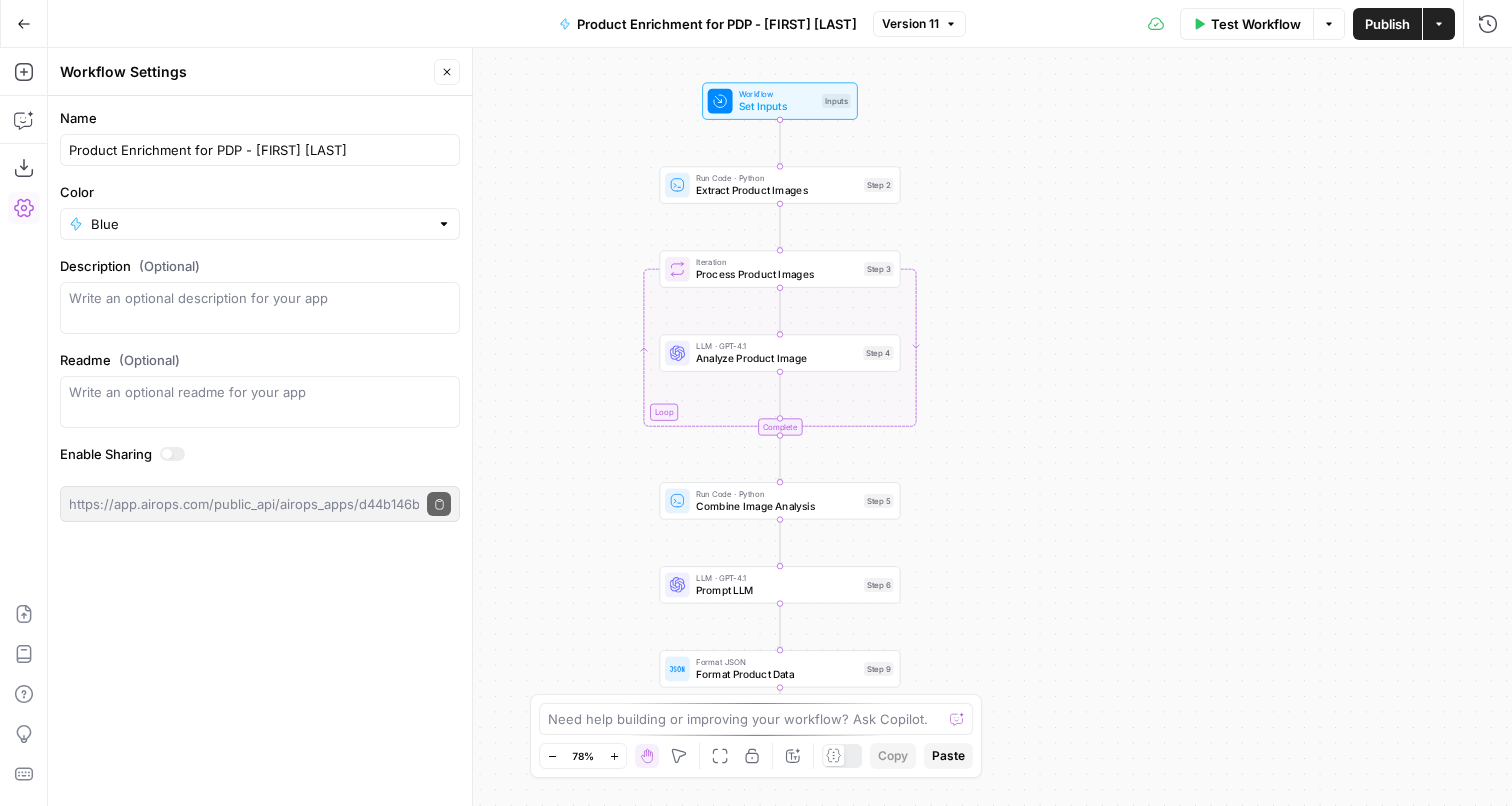 click on "Go Back Product Enrichment for PDP - Gary Haas Version 11 Test Workflow Options Publish Actions Run History" at bounding box center [756, 23] 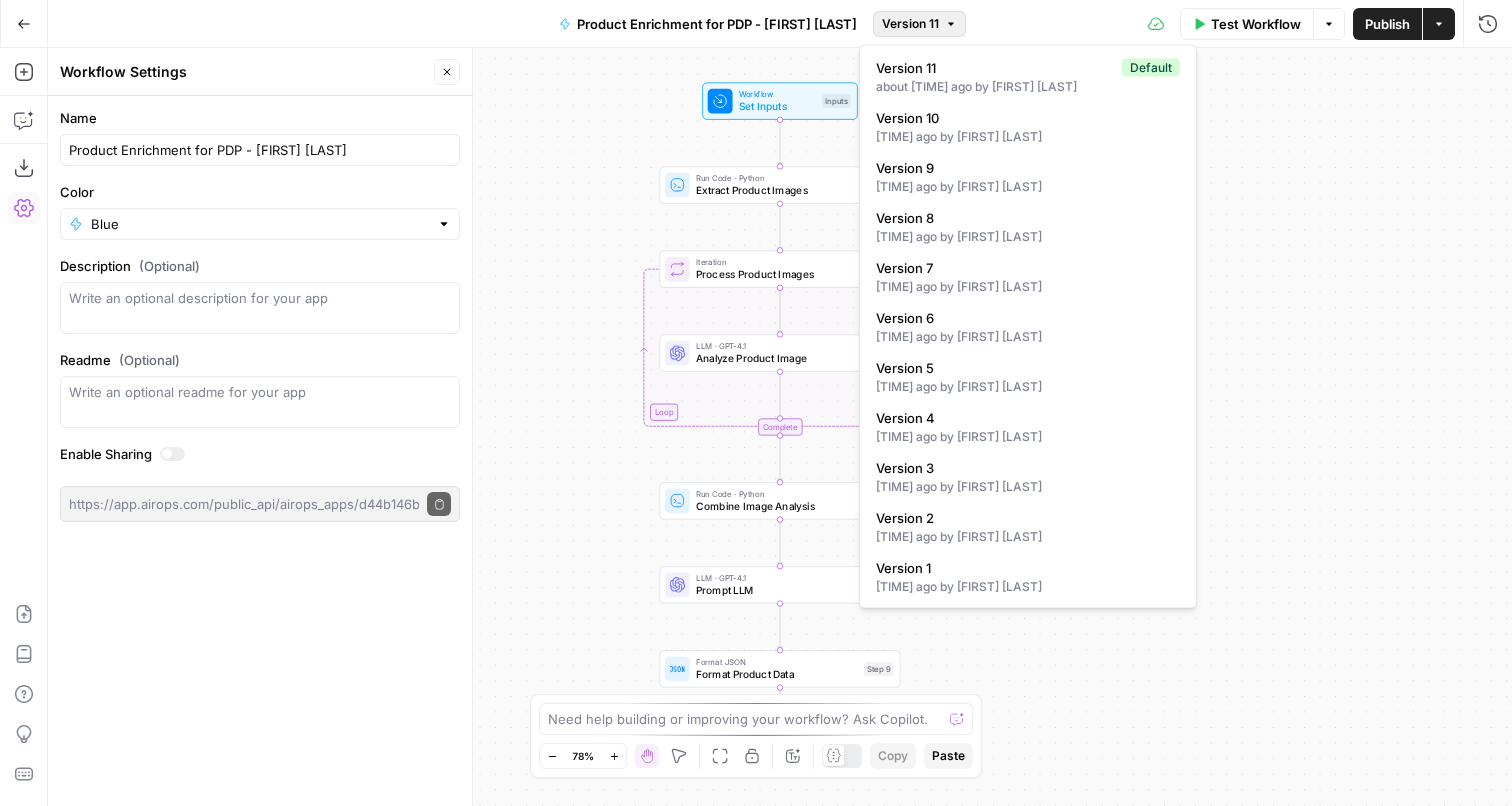 click on "Go Back" at bounding box center [24, 24] 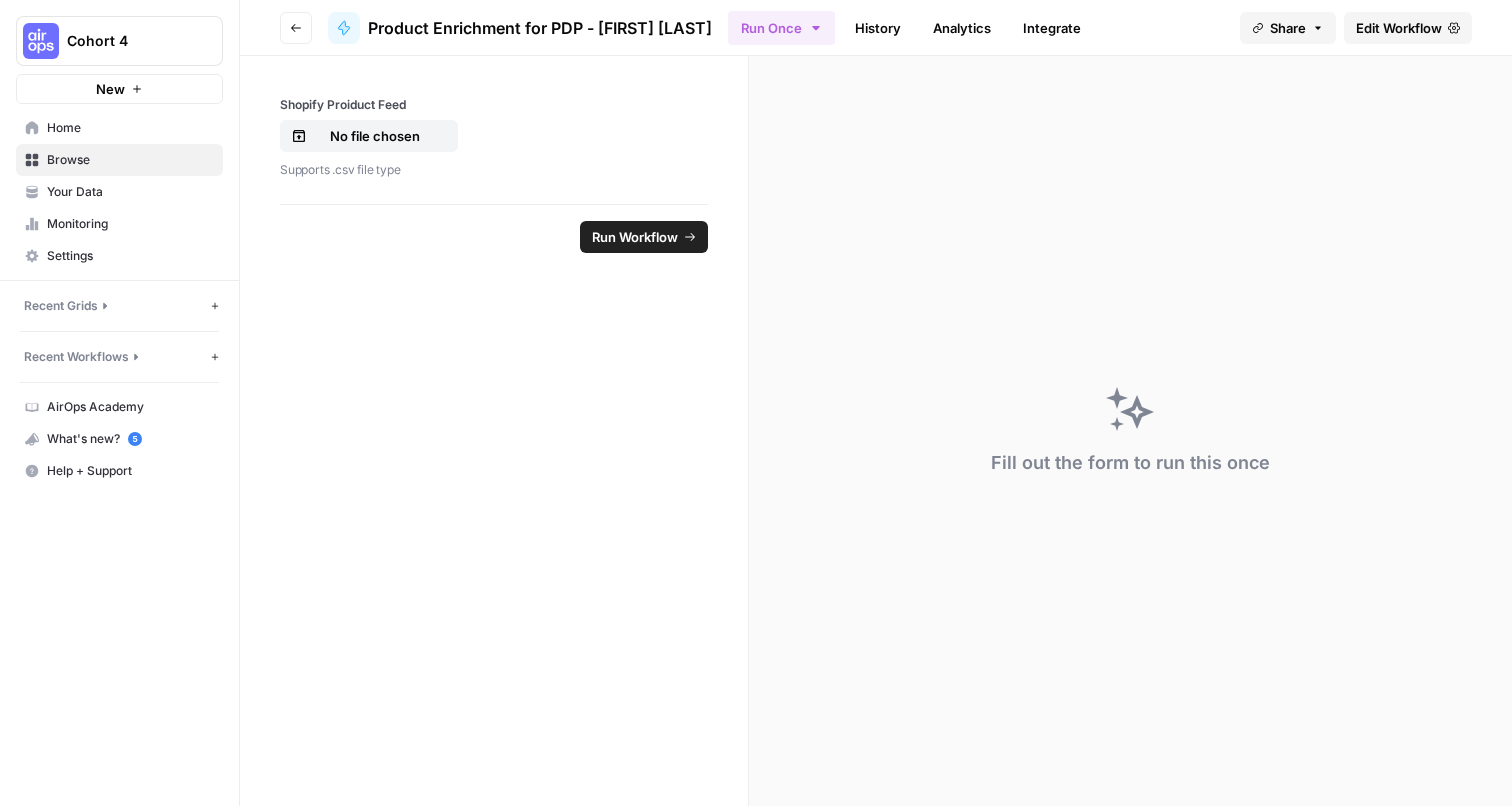 click on "Edit Workflow" at bounding box center (1399, 28) 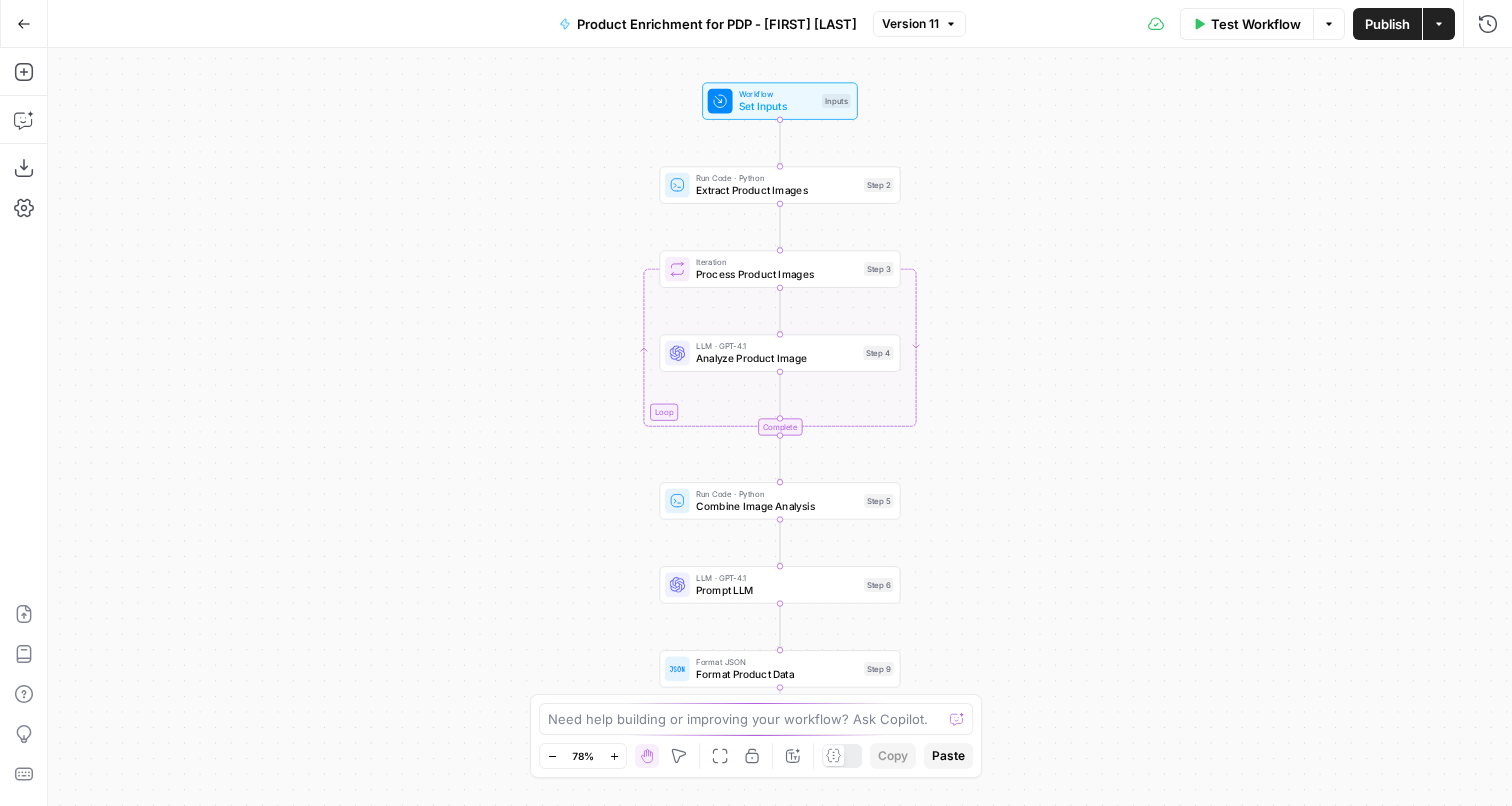 click on "Go Back" at bounding box center [24, 23] 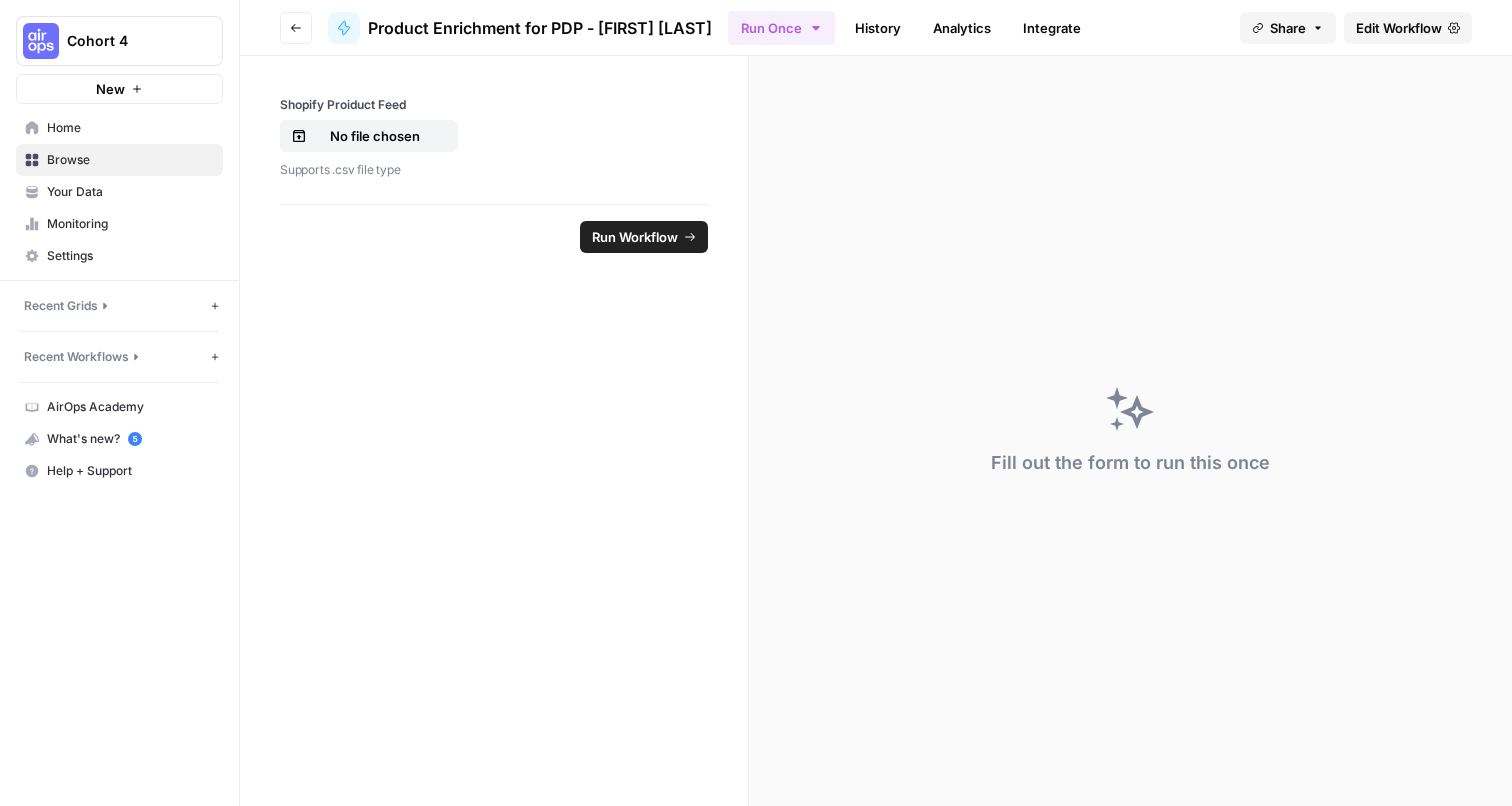 click 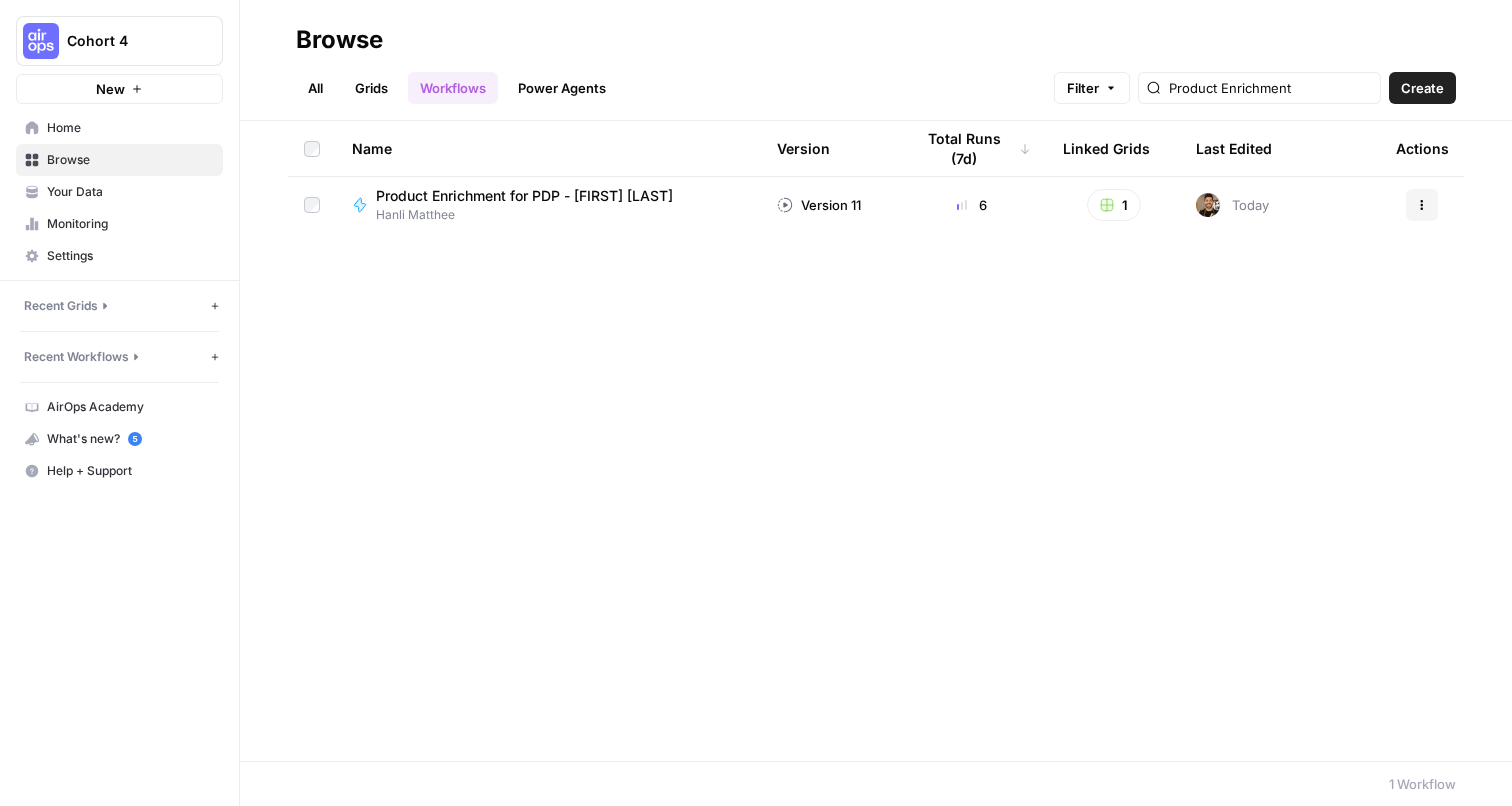 click on "Actions" at bounding box center [1422, 205] 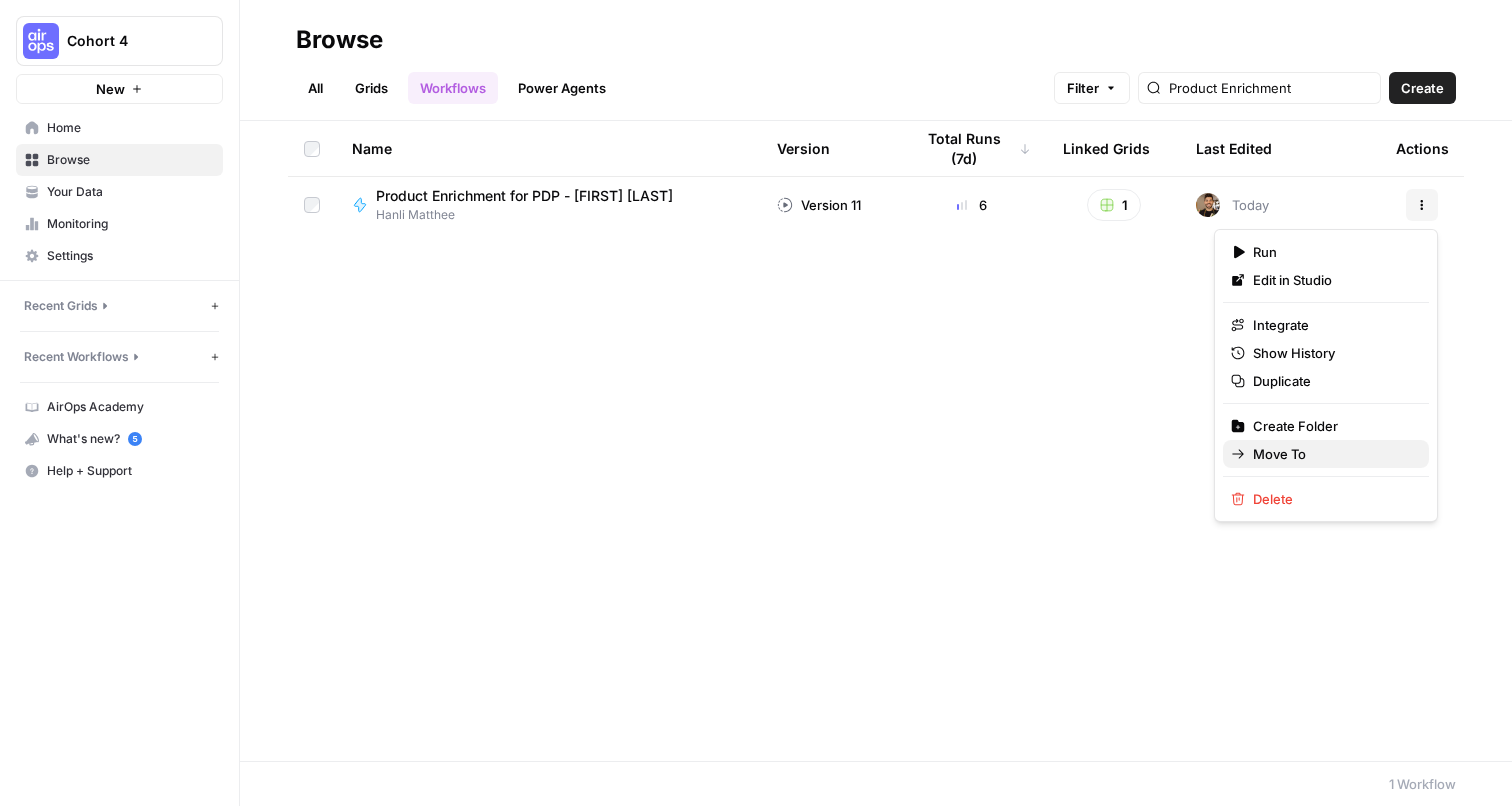 click on "Move To" at bounding box center (1333, 454) 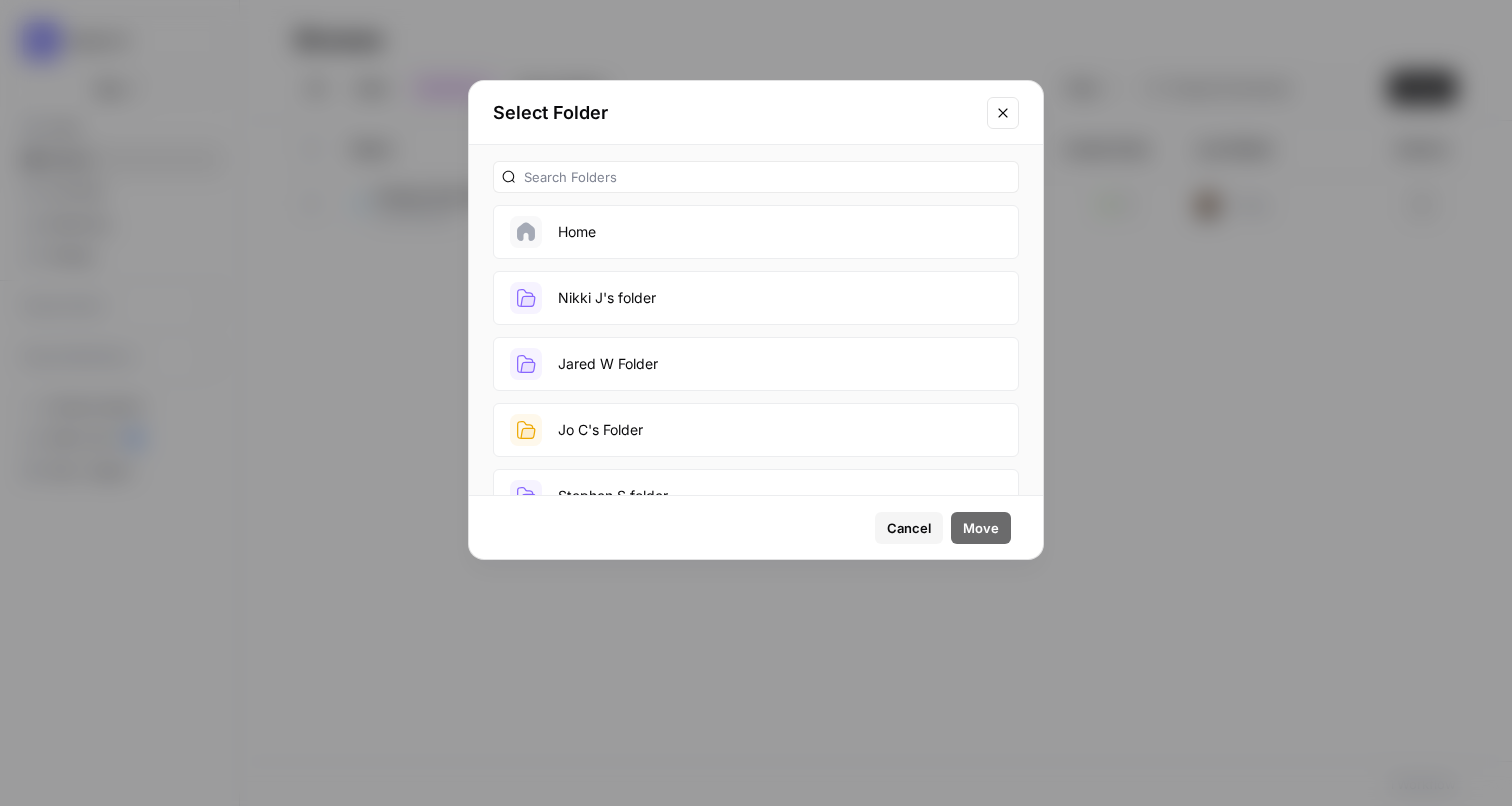 click on "Home" at bounding box center [756, 232] 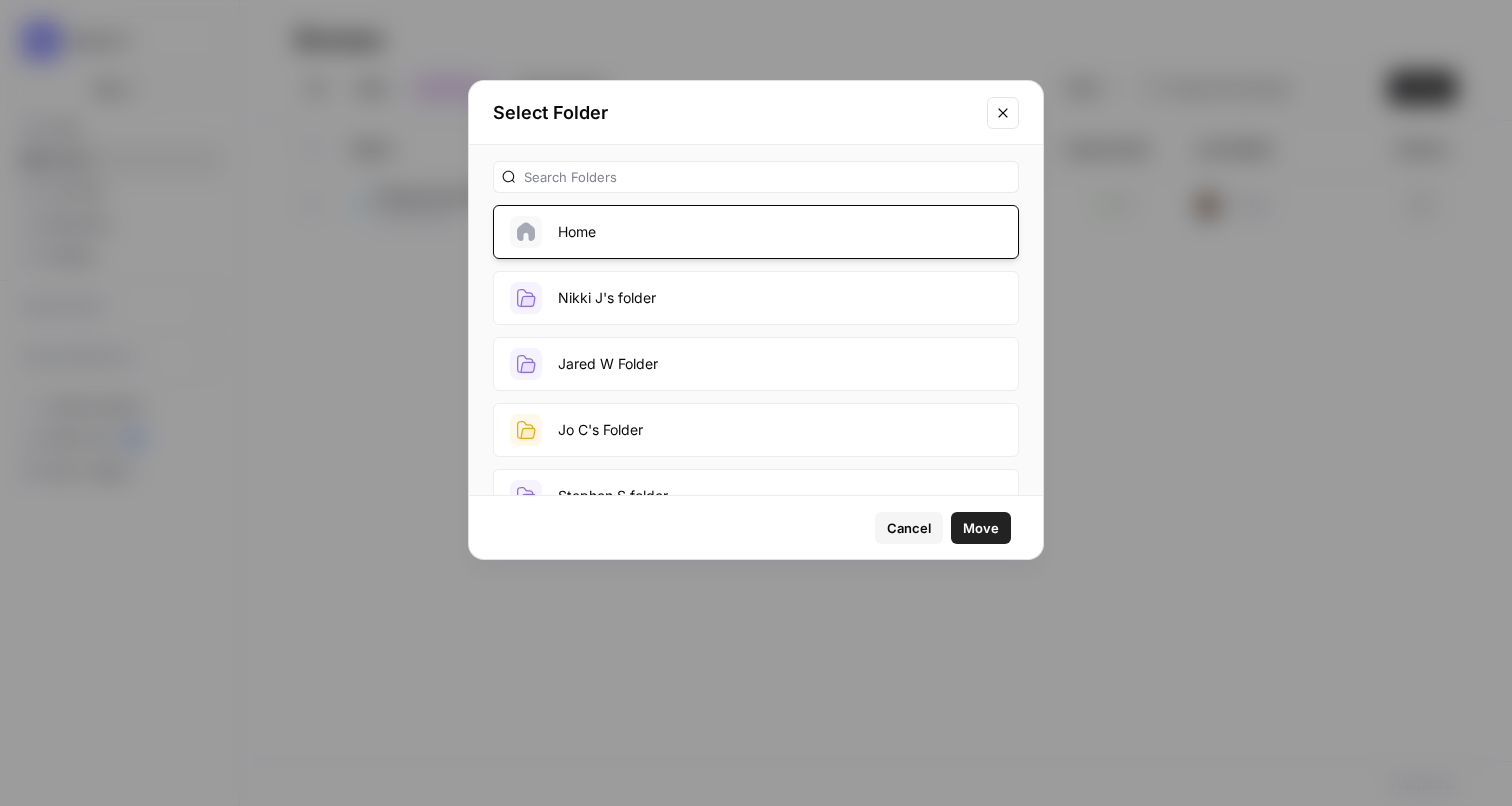 click on "Move" at bounding box center [981, 528] 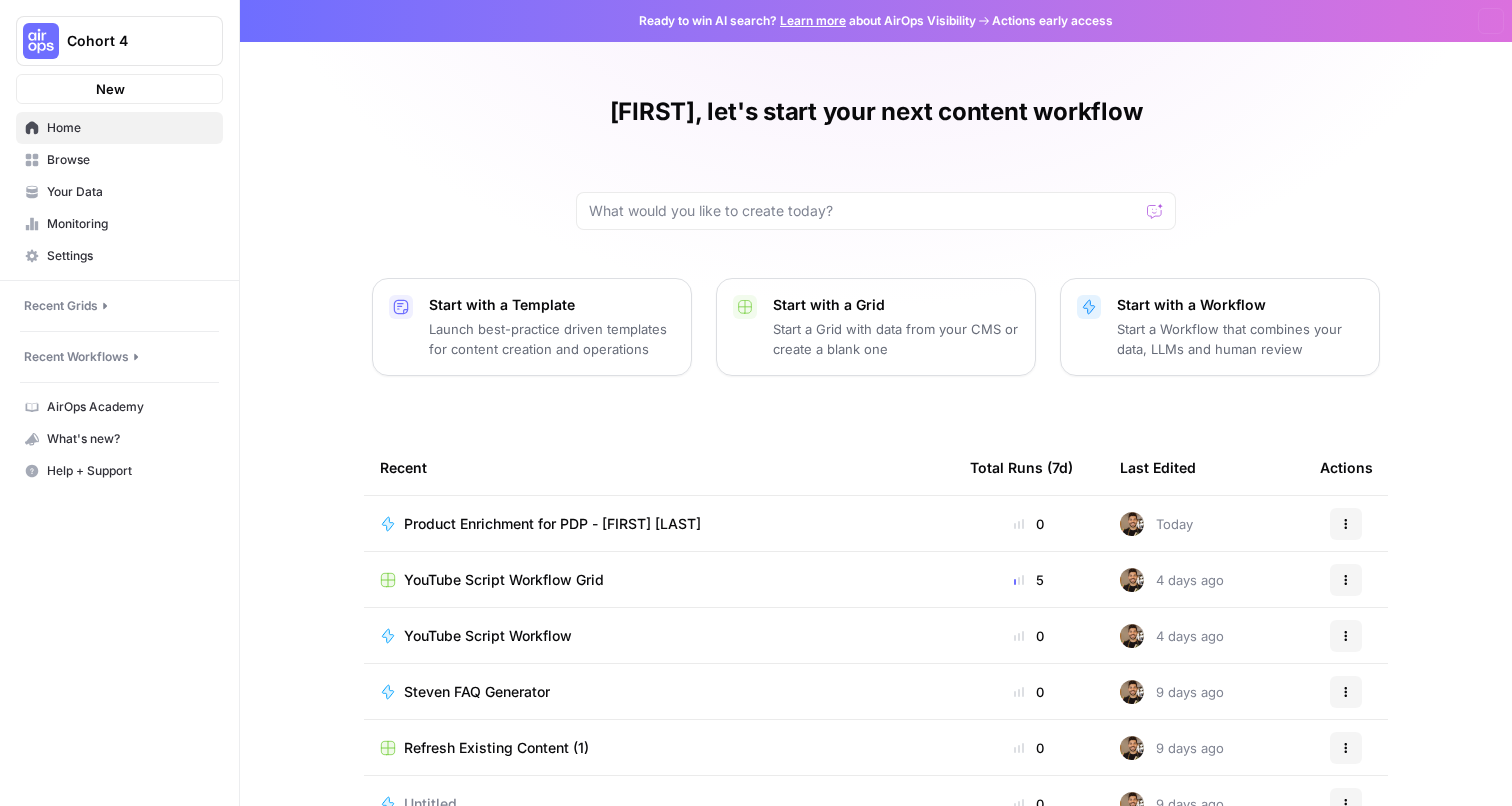scroll, scrollTop: 0, scrollLeft: 0, axis: both 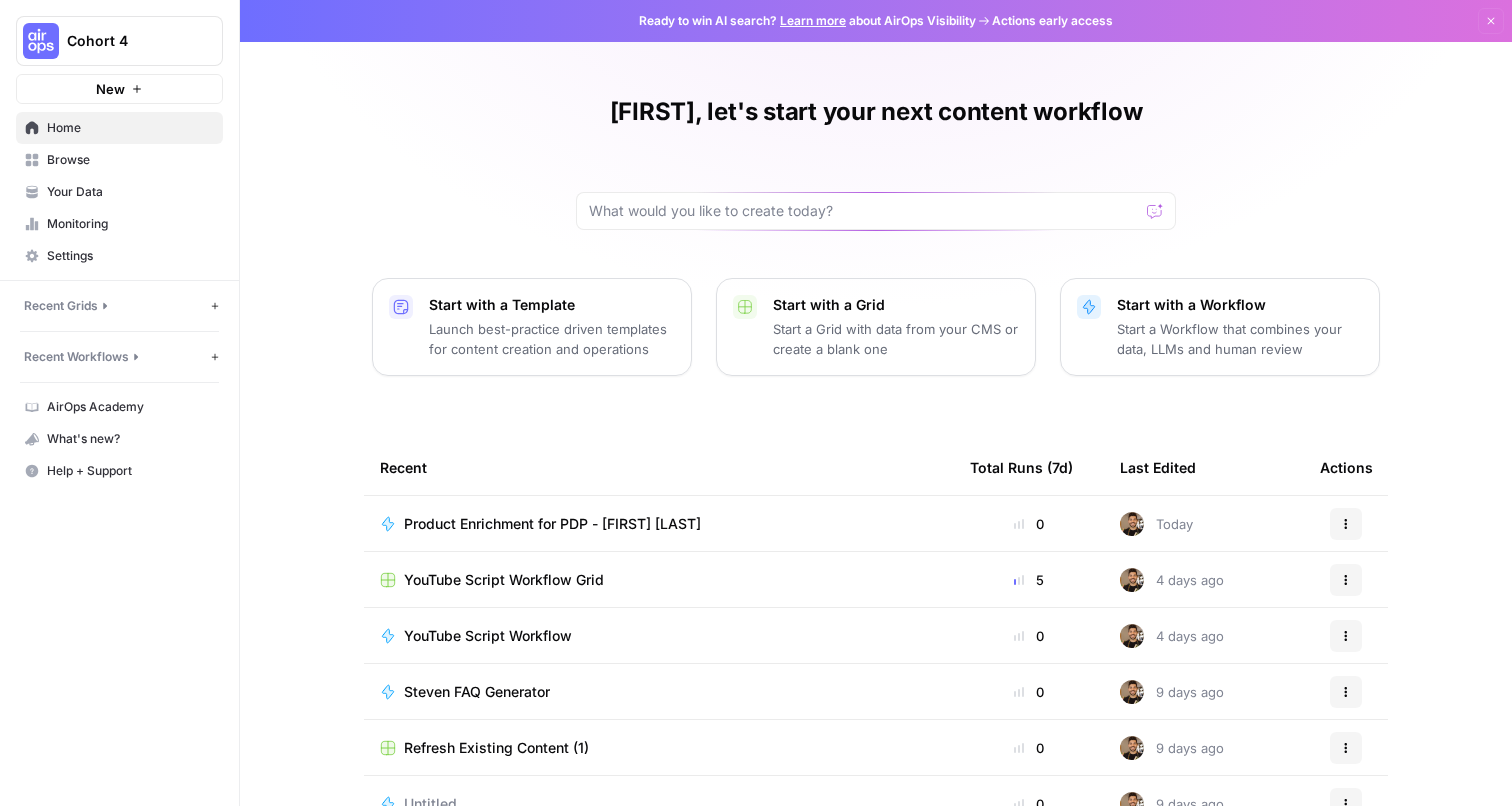 click on "Settings" at bounding box center (130, 256) 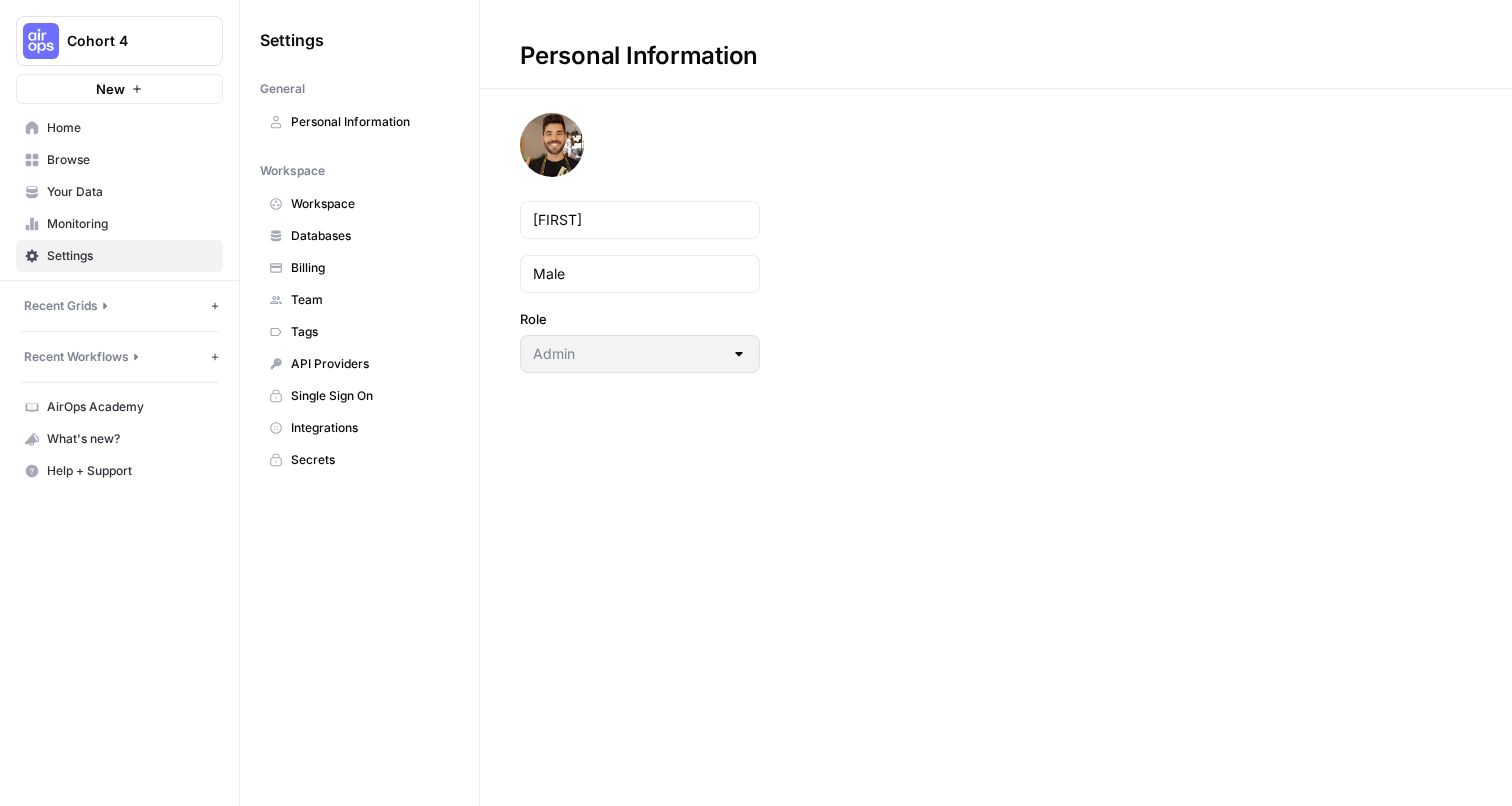click on "Team" at bounding box center [359, 300] 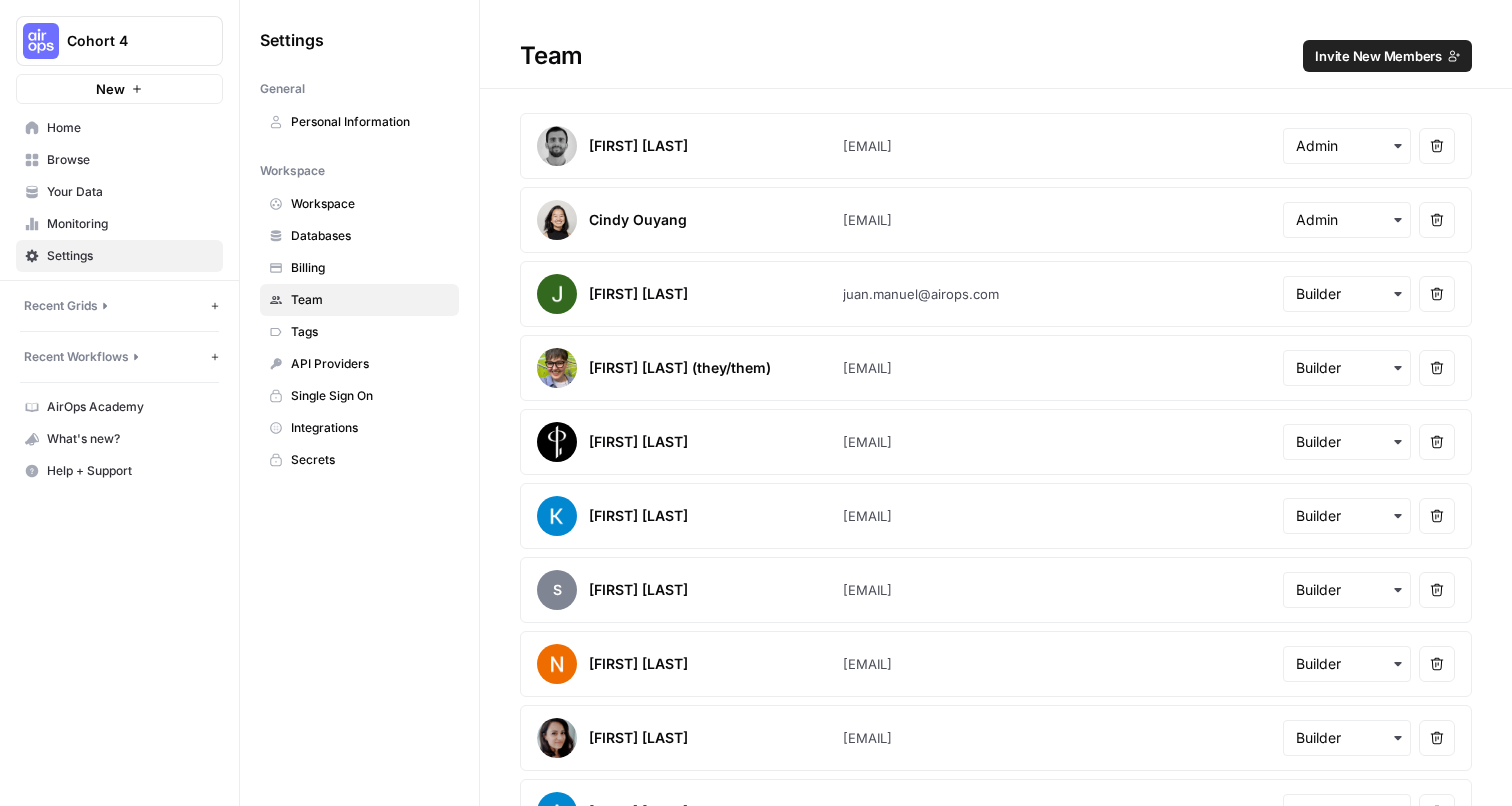 click on "Invite New Members" at bounding box center (1378, 56) 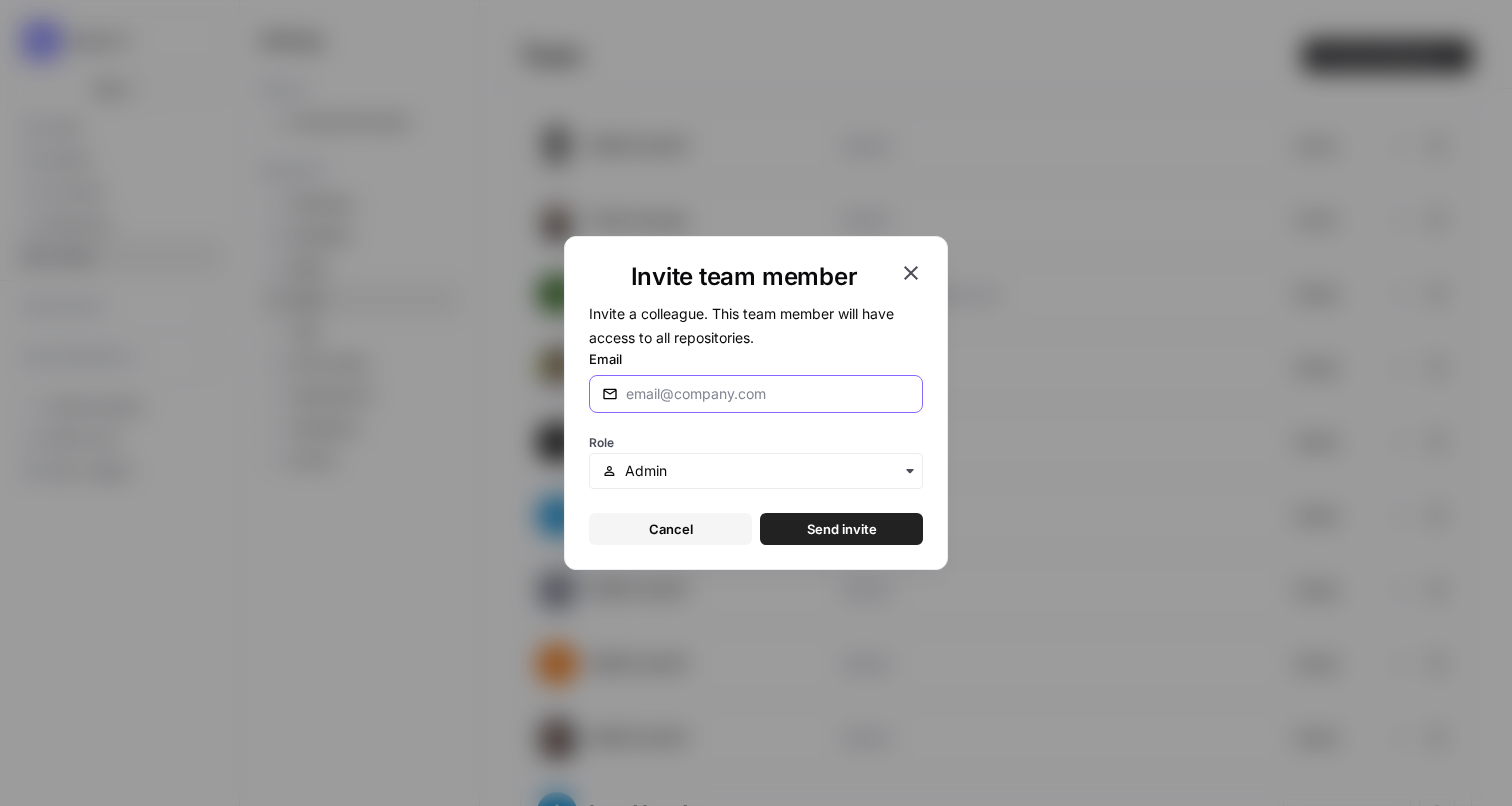 click on "Email" at bounding box center (768, 394) 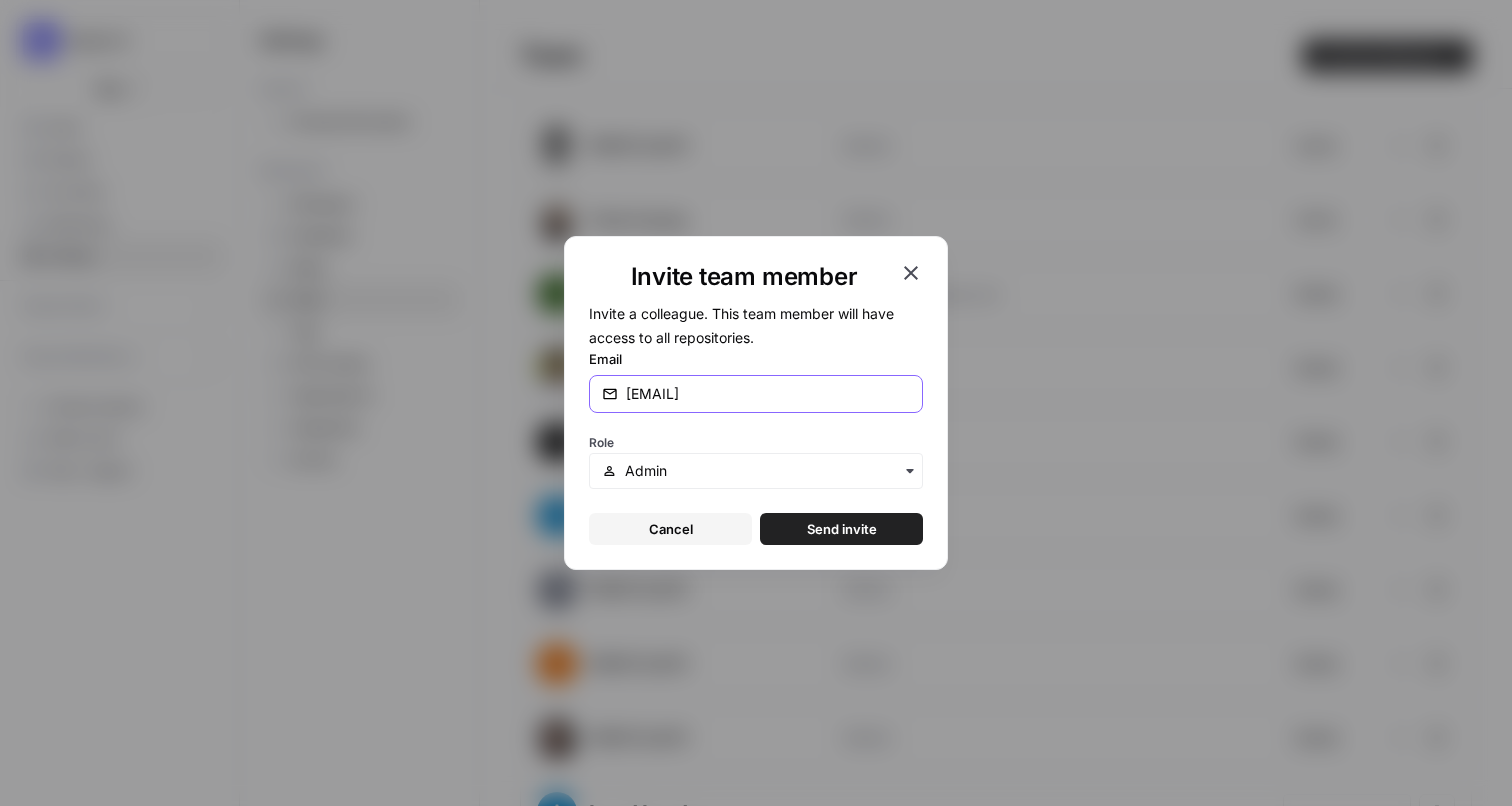 type on "[EMAIL]" 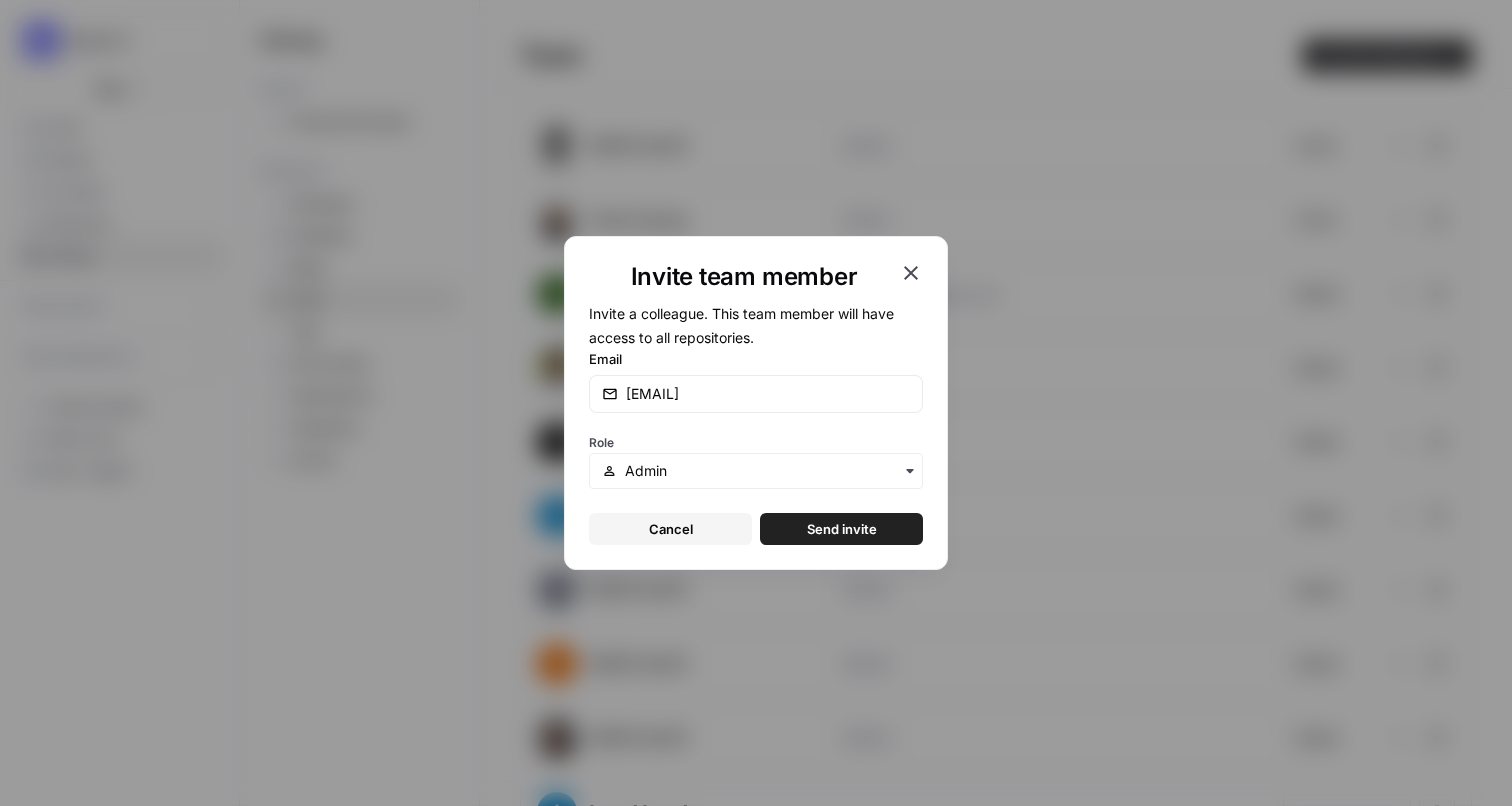 click at bounding box center [756, 471] 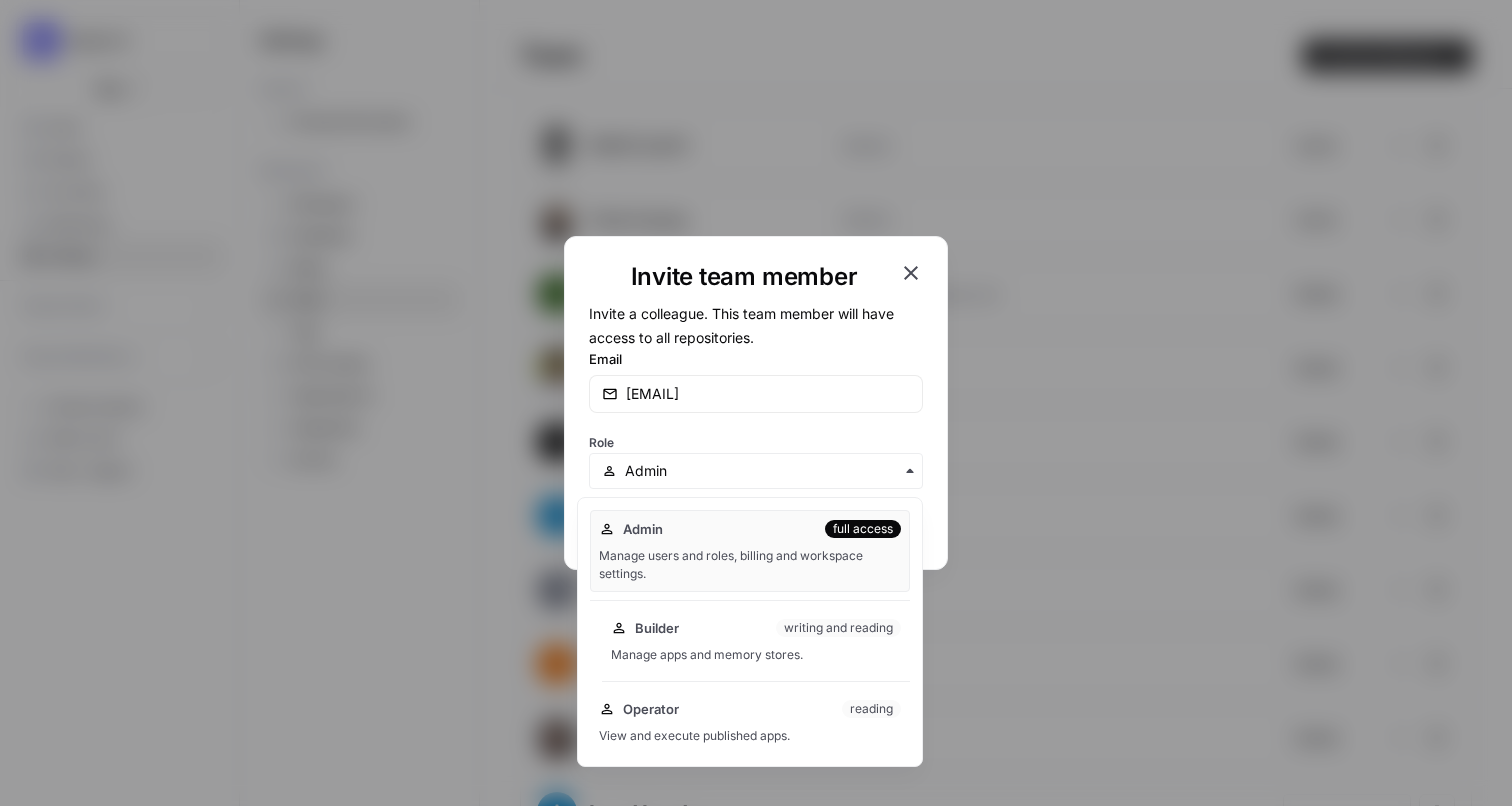 click on "Manage apps and memory stores." at bounding box center (756, 655) 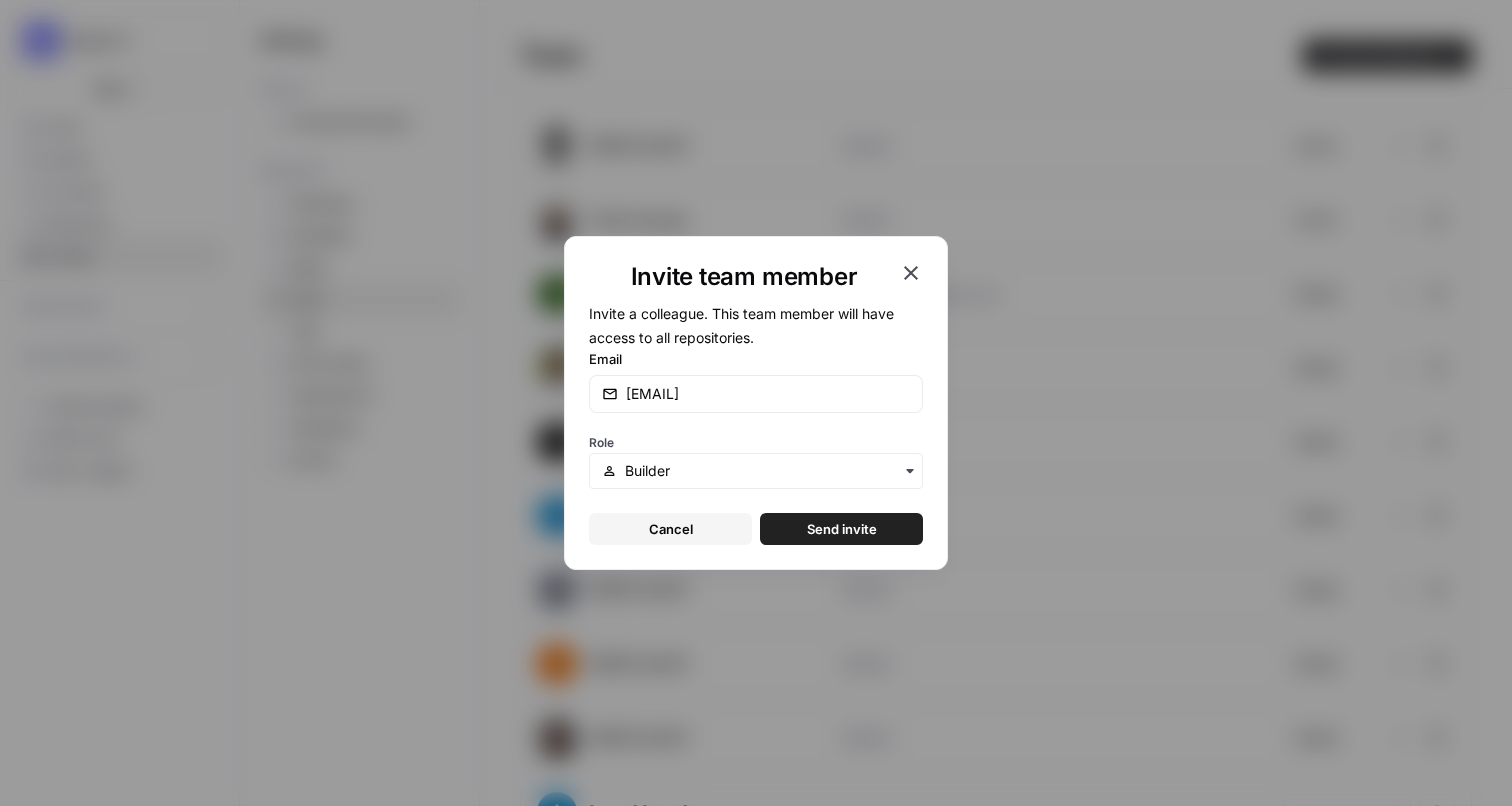 click on "Send invite" at bounding box center (842, 529) 